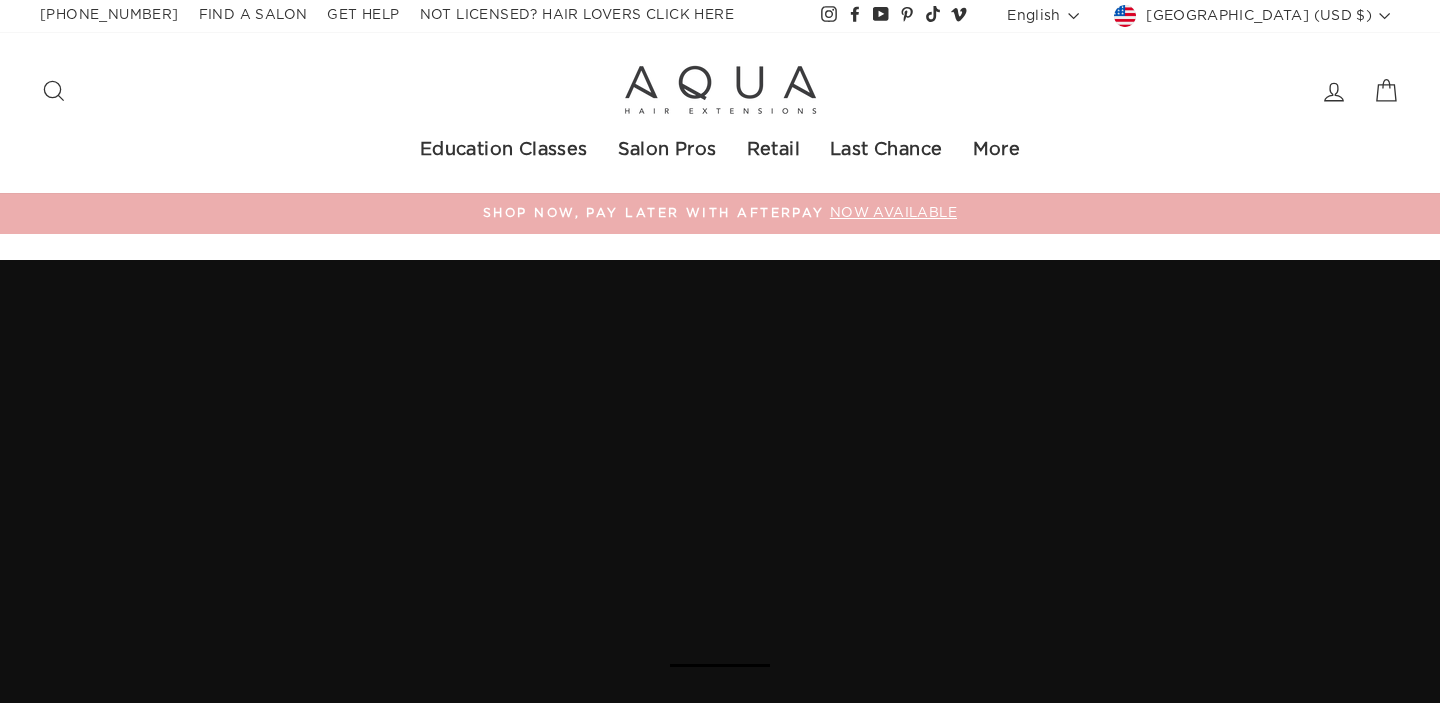 scroll, scrollTop: 0, scrollLeft: 0, axis: both 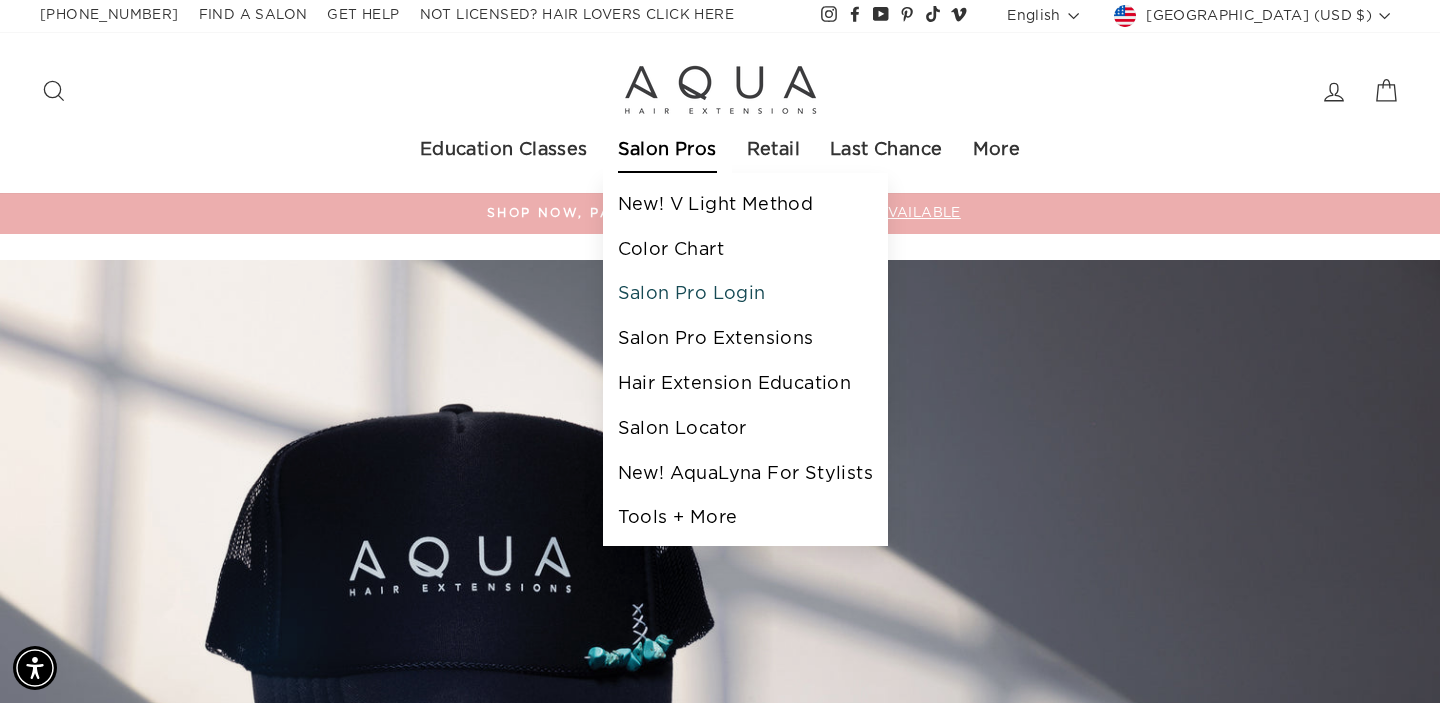 click on "Salon Pro Login" at bounding box center (745, 294) 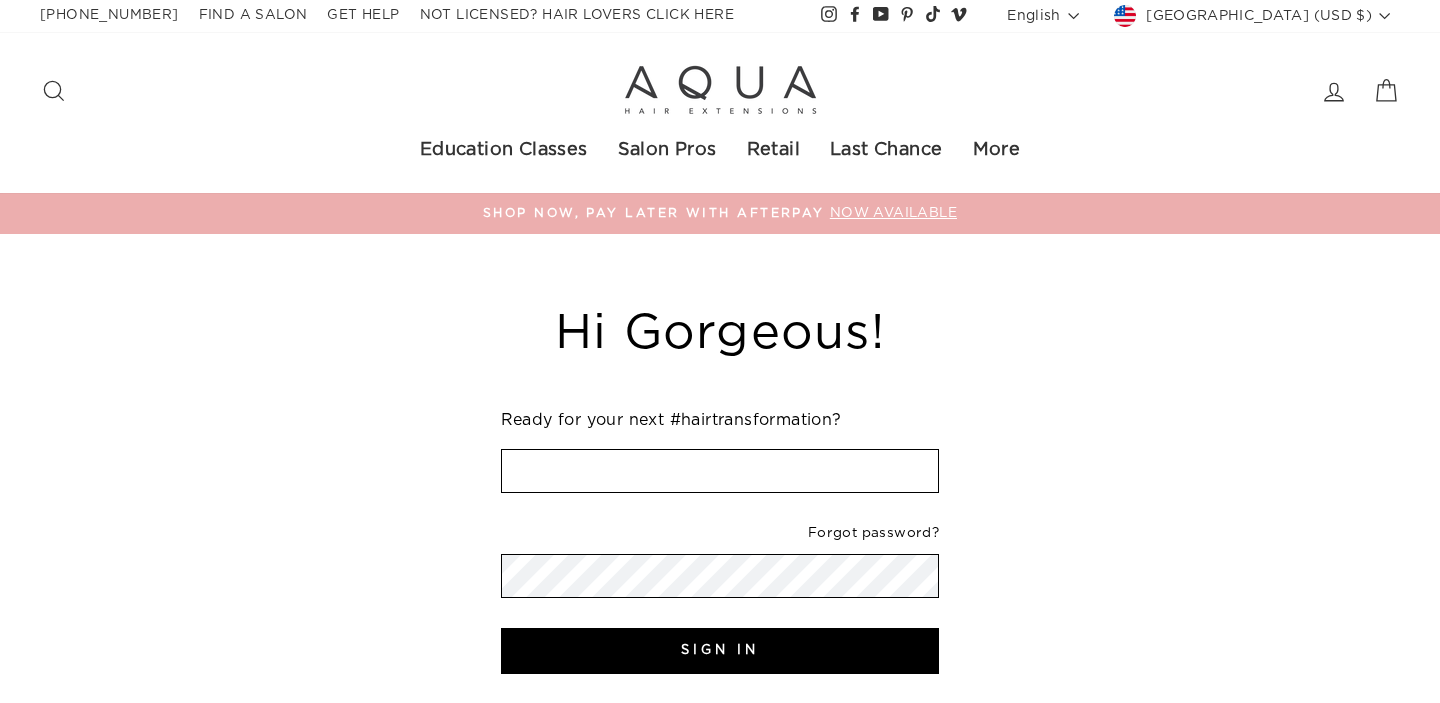 scroll, scrollTop: 0, scrollLeft: 0, axis: both 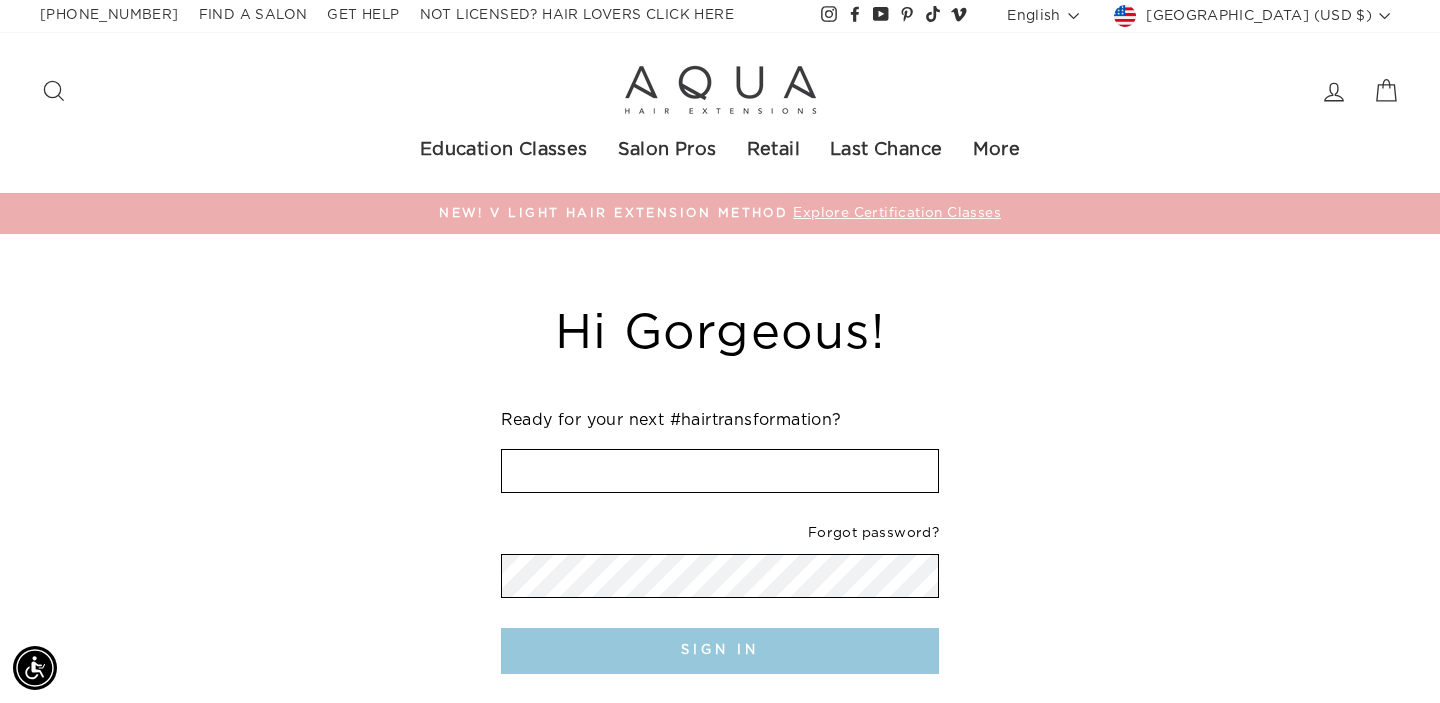 type on "[PERSON_NAME][EMAIL_ADDRESS][DOMAIN_NAME]" 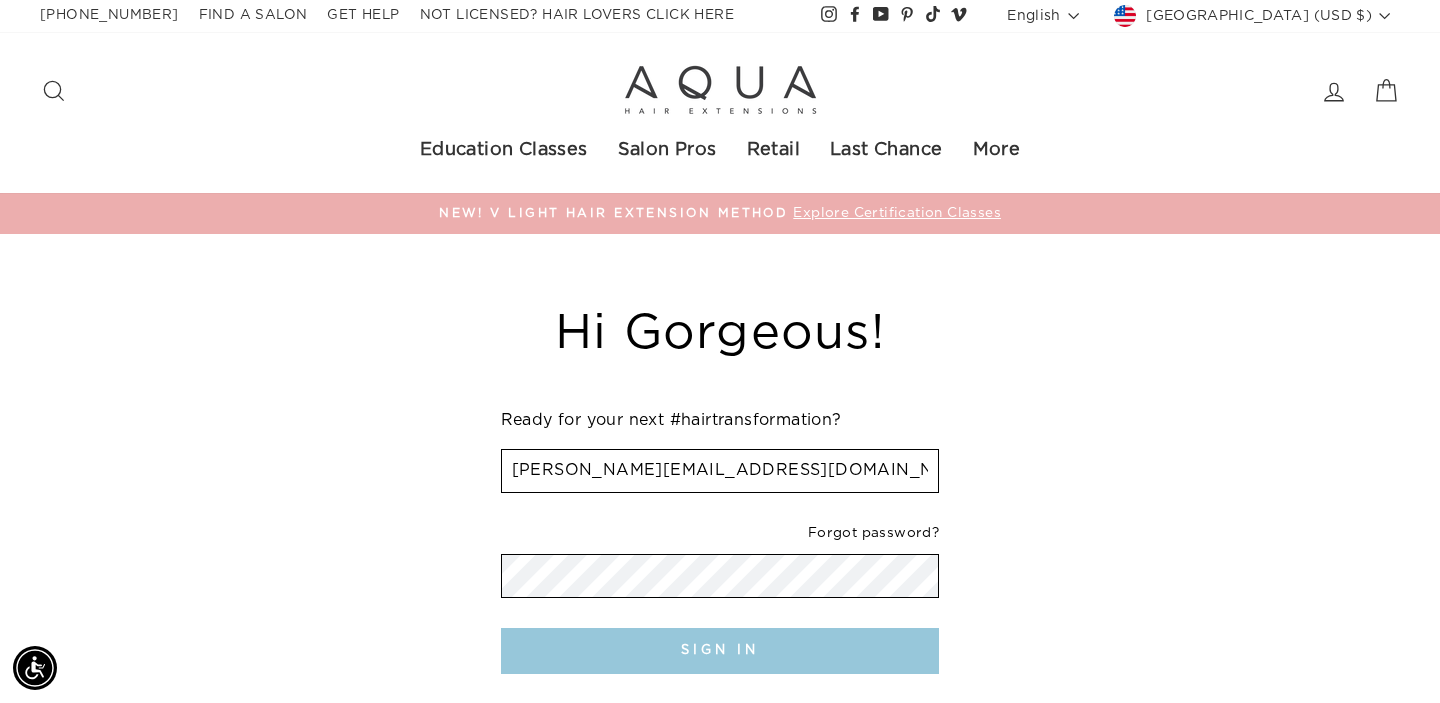 click on "Sign In" at bounding box center (720, 651) 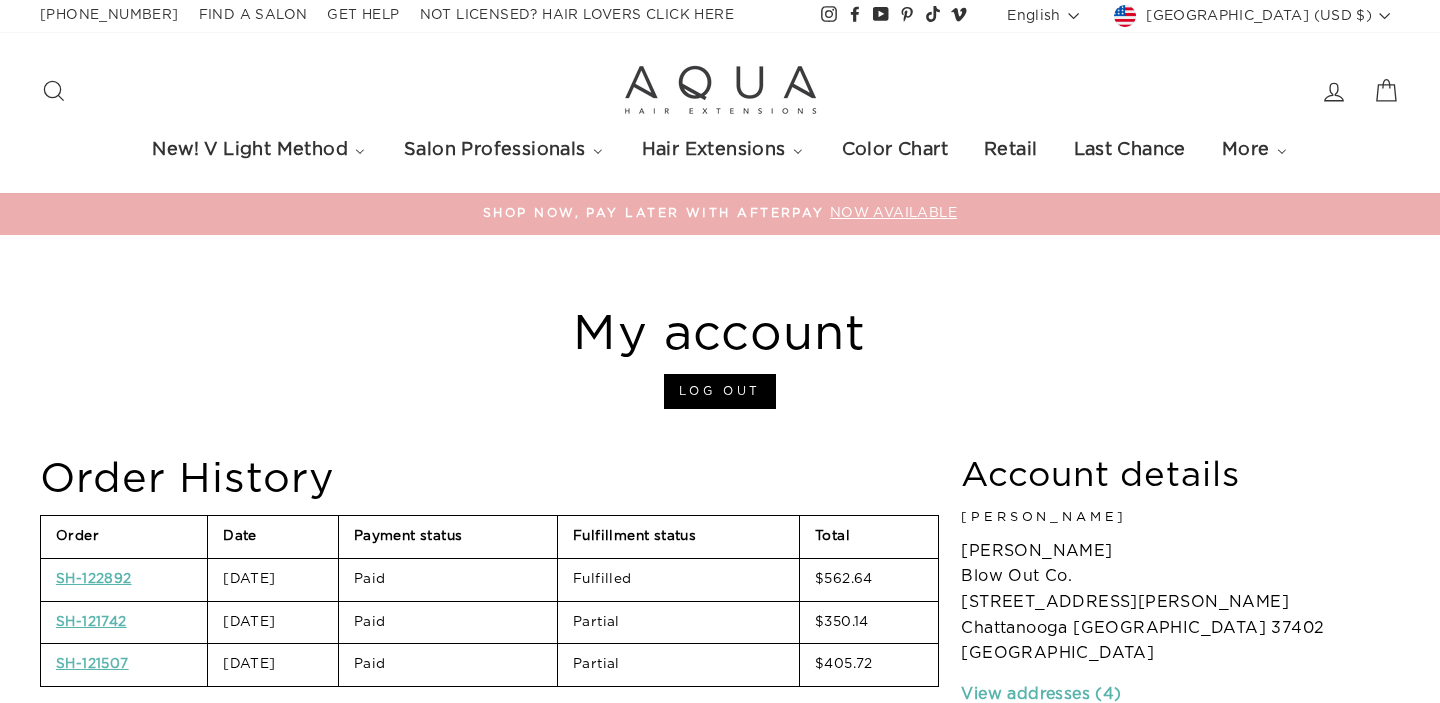 scroll, scrollTop: 0, scrollLeft: 0, axis: both 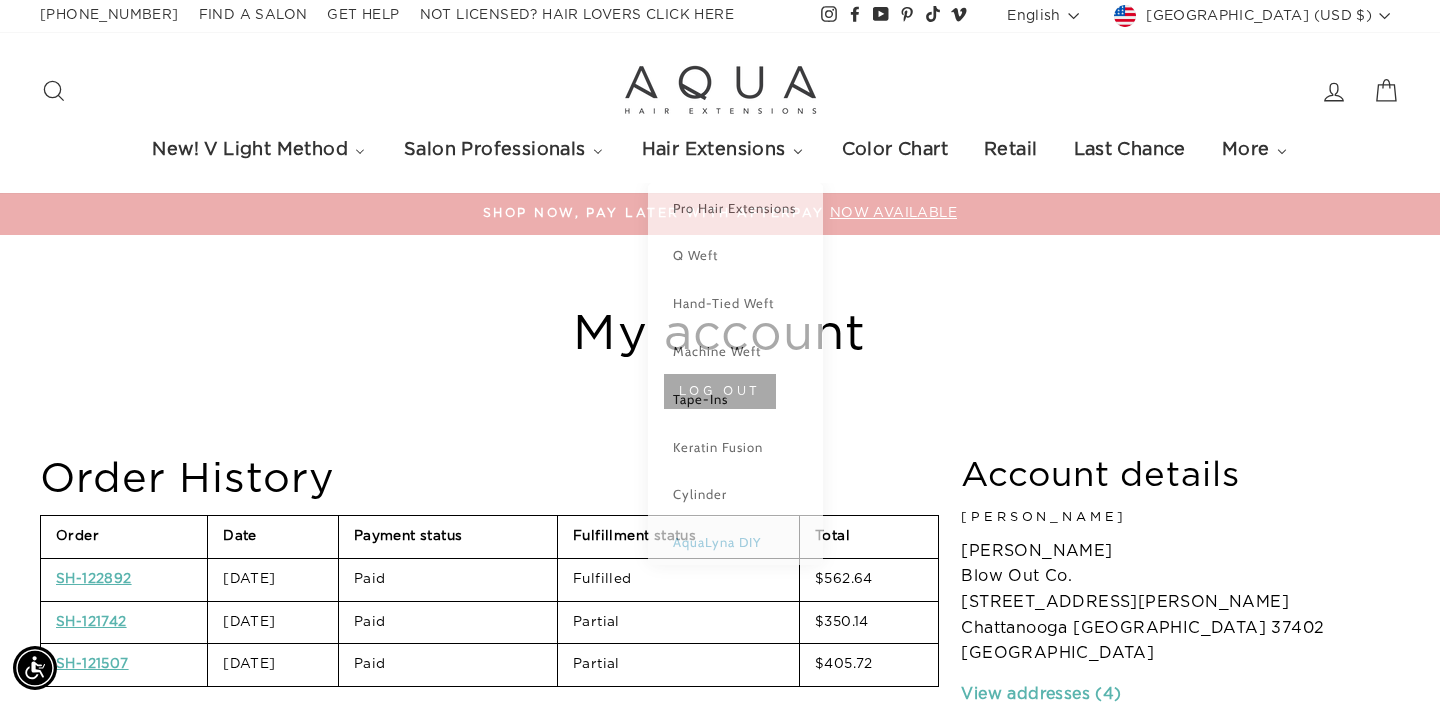 click on "AquaLyna DIY" at bounding box center (735, 531) 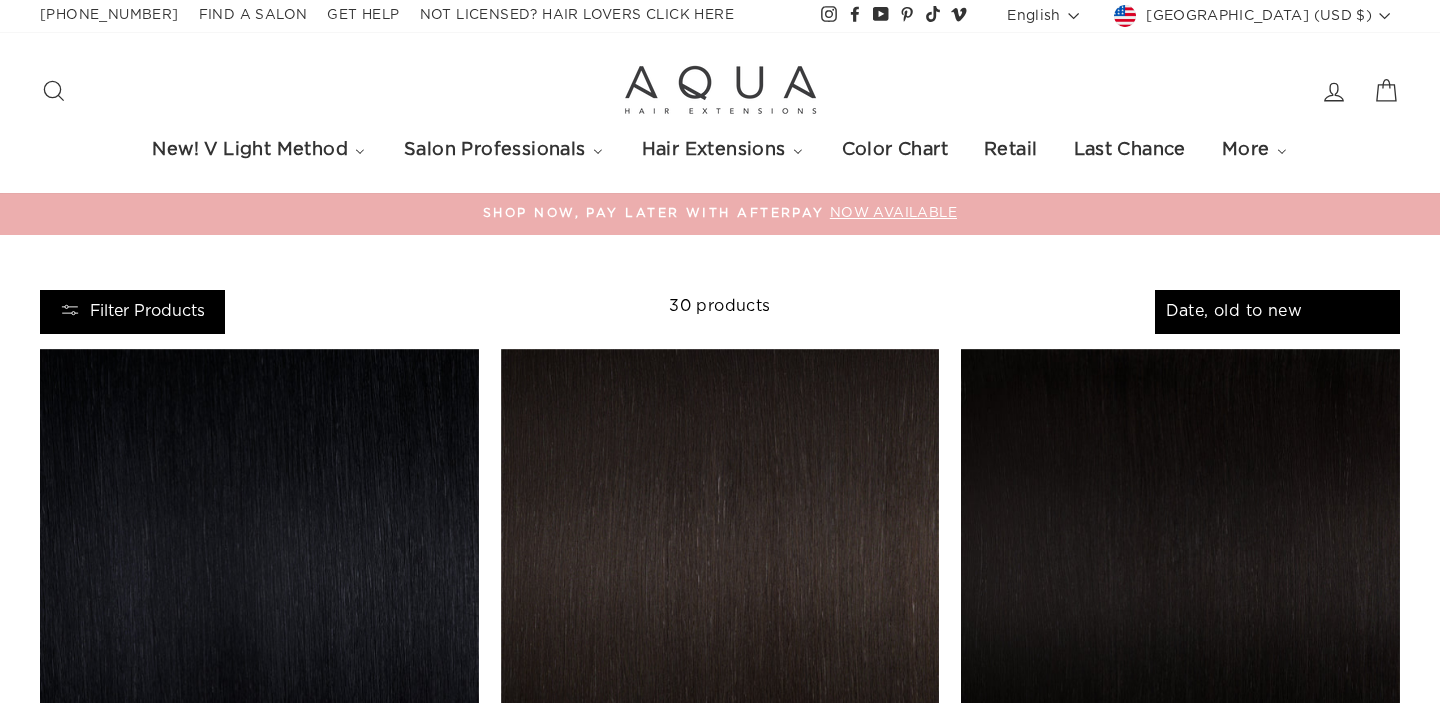 select on "created-ascending" 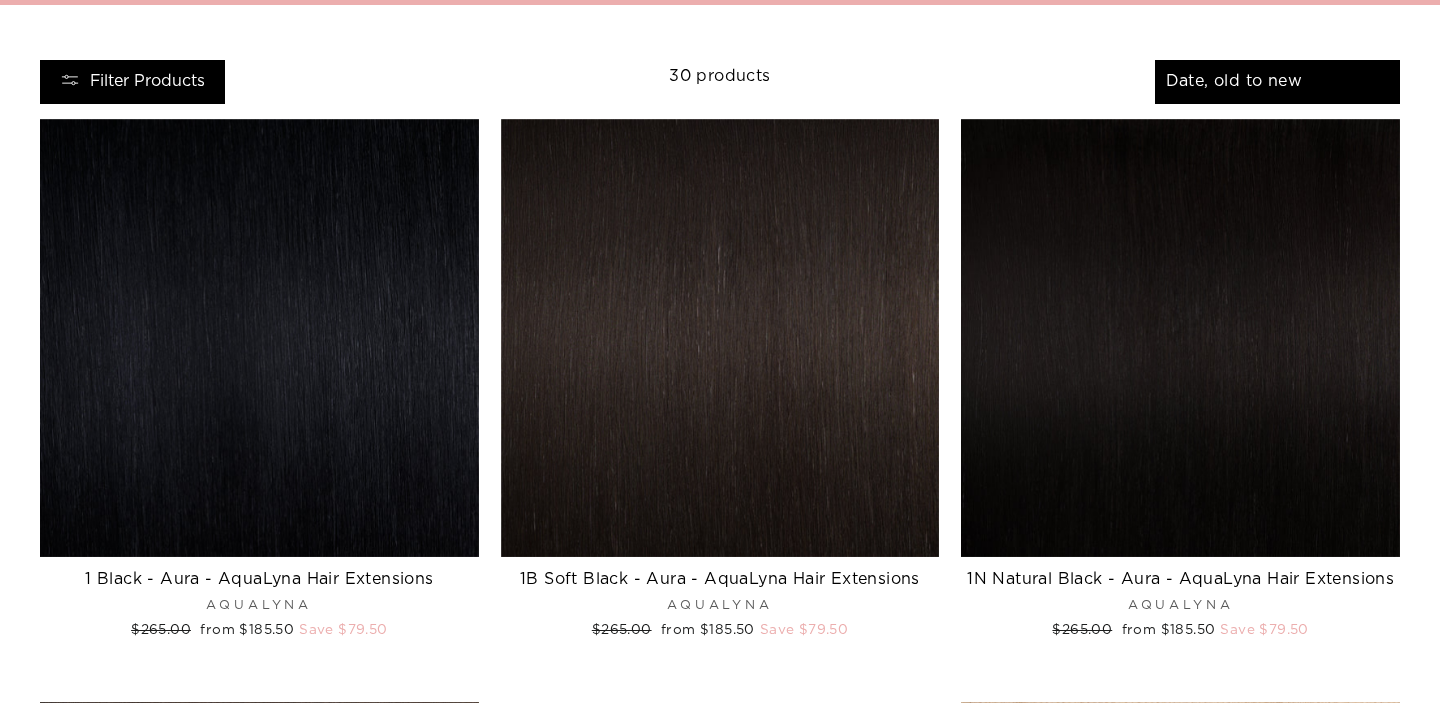 scroll, scrollTop: 822, scrollLeft: 0, axis: vertical 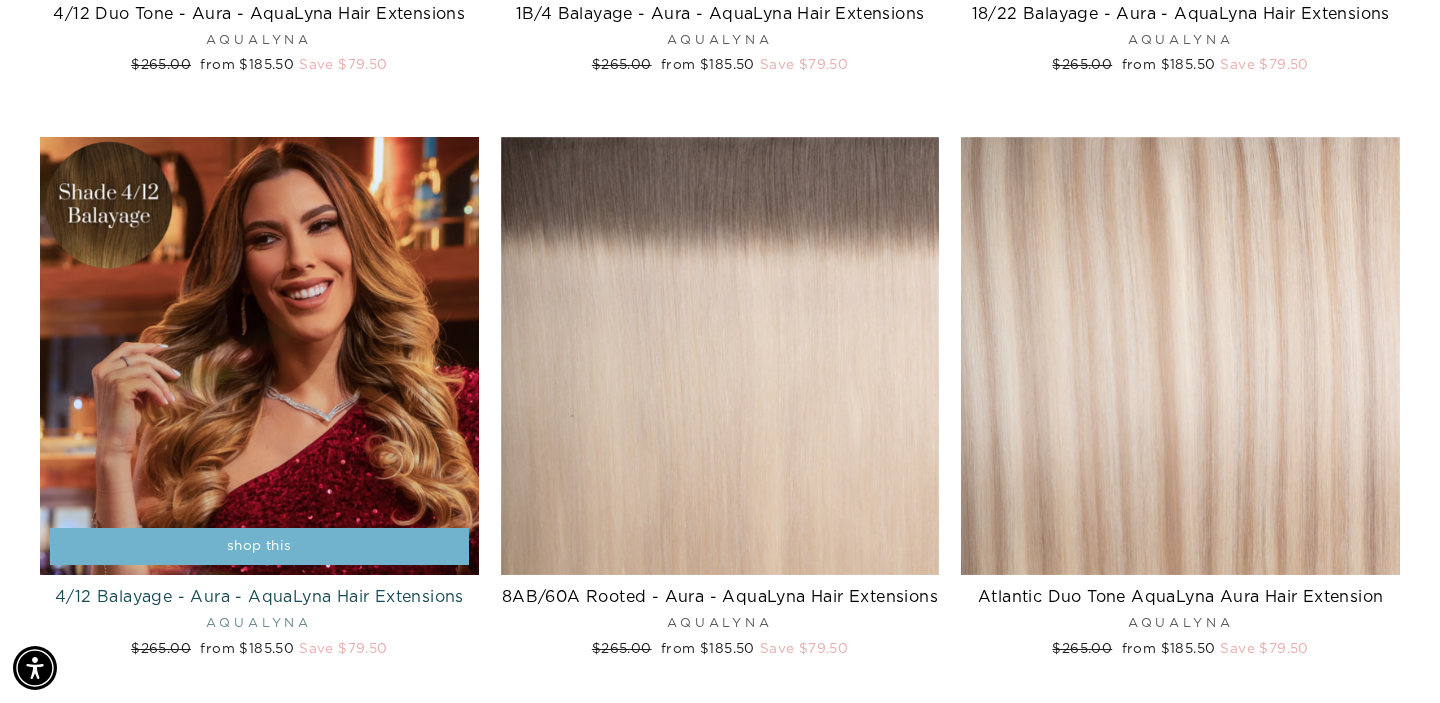 click on "shop this" at bounding box center (259, 546) 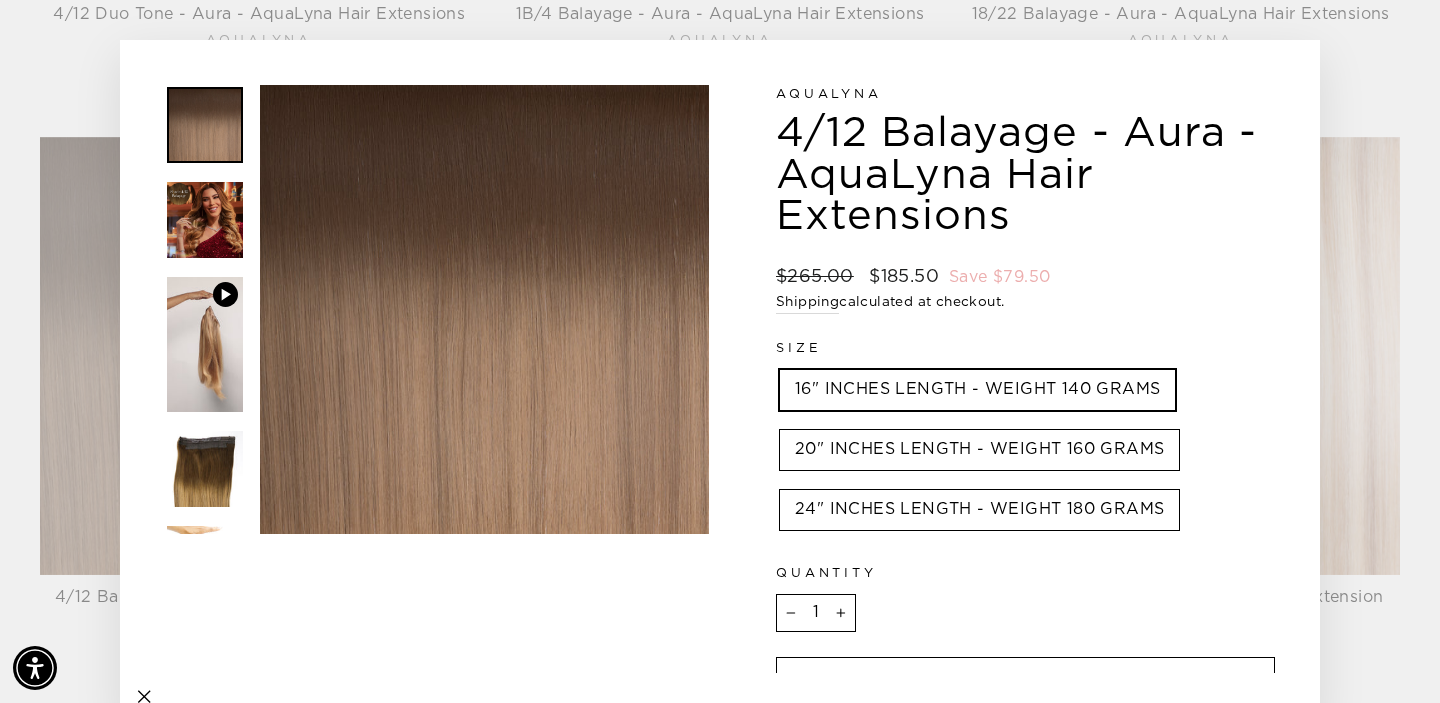 click 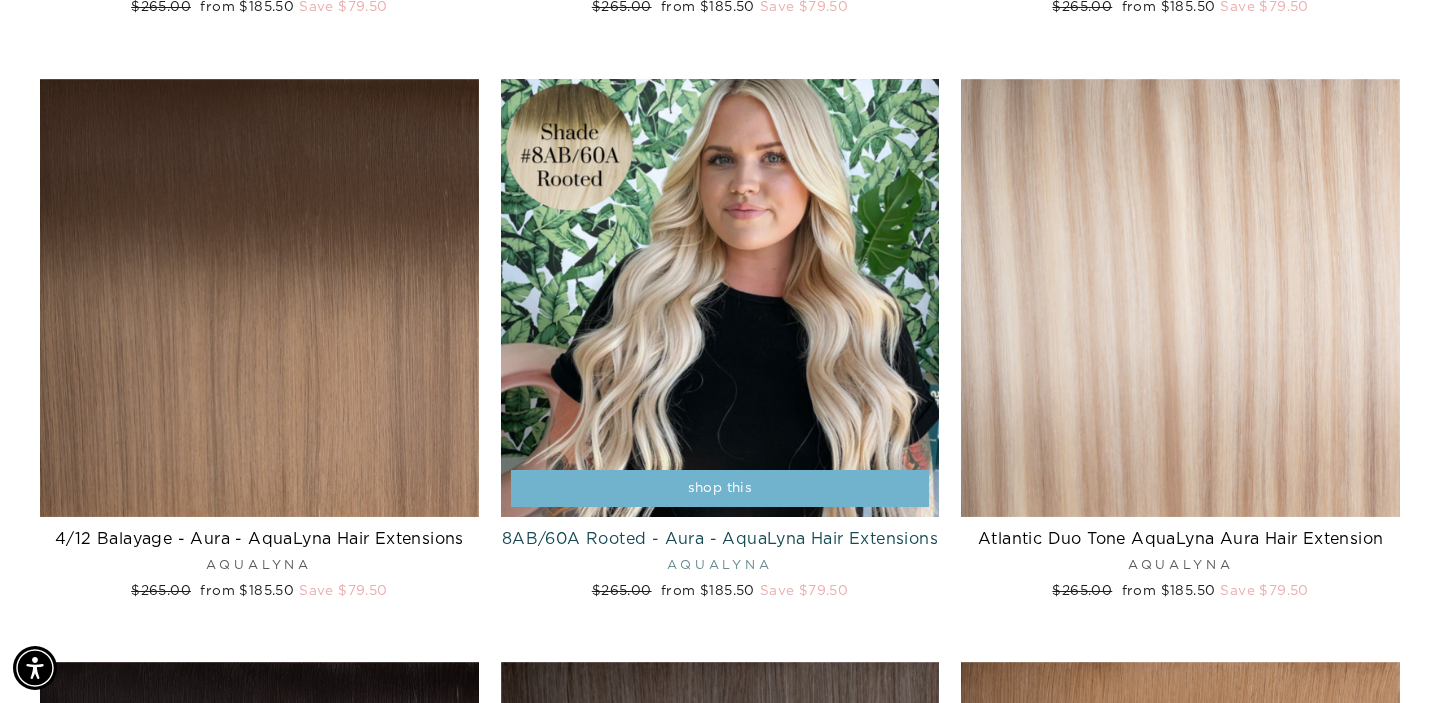 scroll, scrollTop: 3233, scrollLeft: 0, axis: vertical 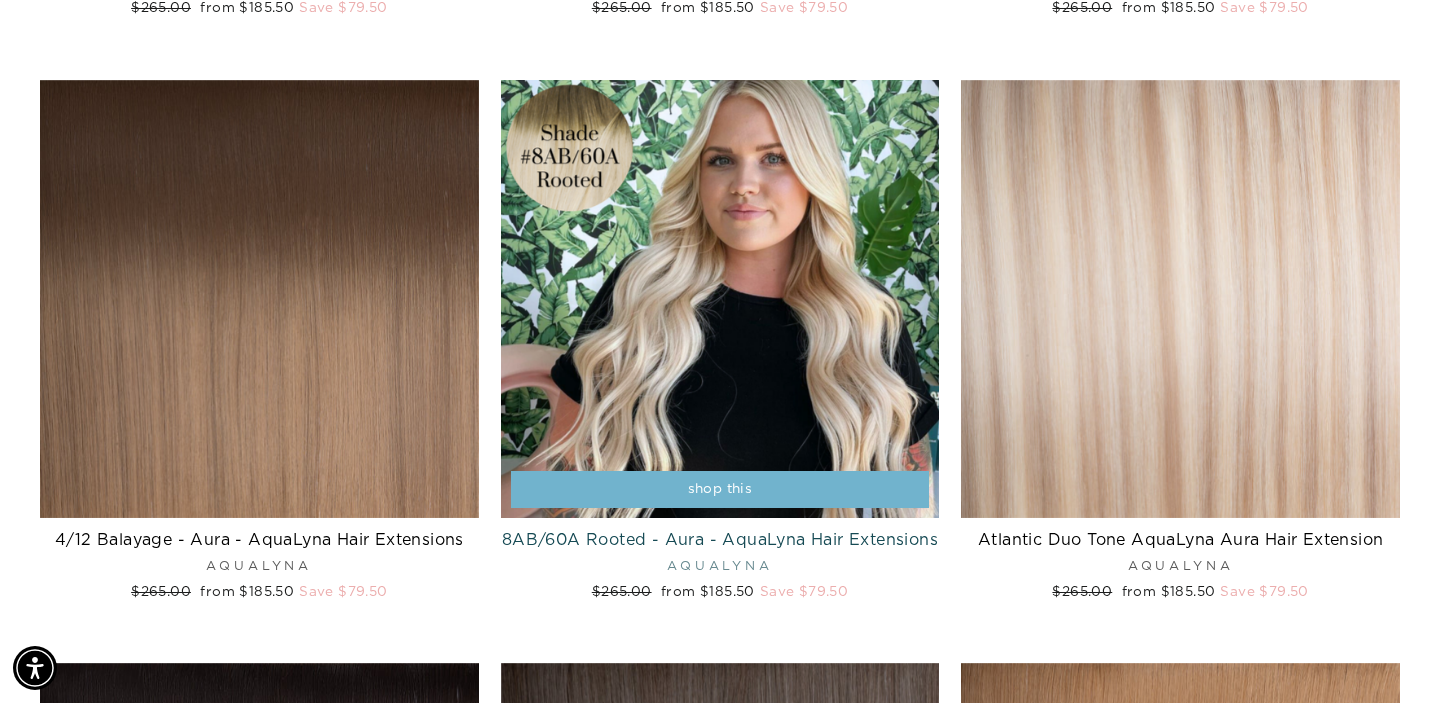 click on "shop this" at bounding box center (720, 490) 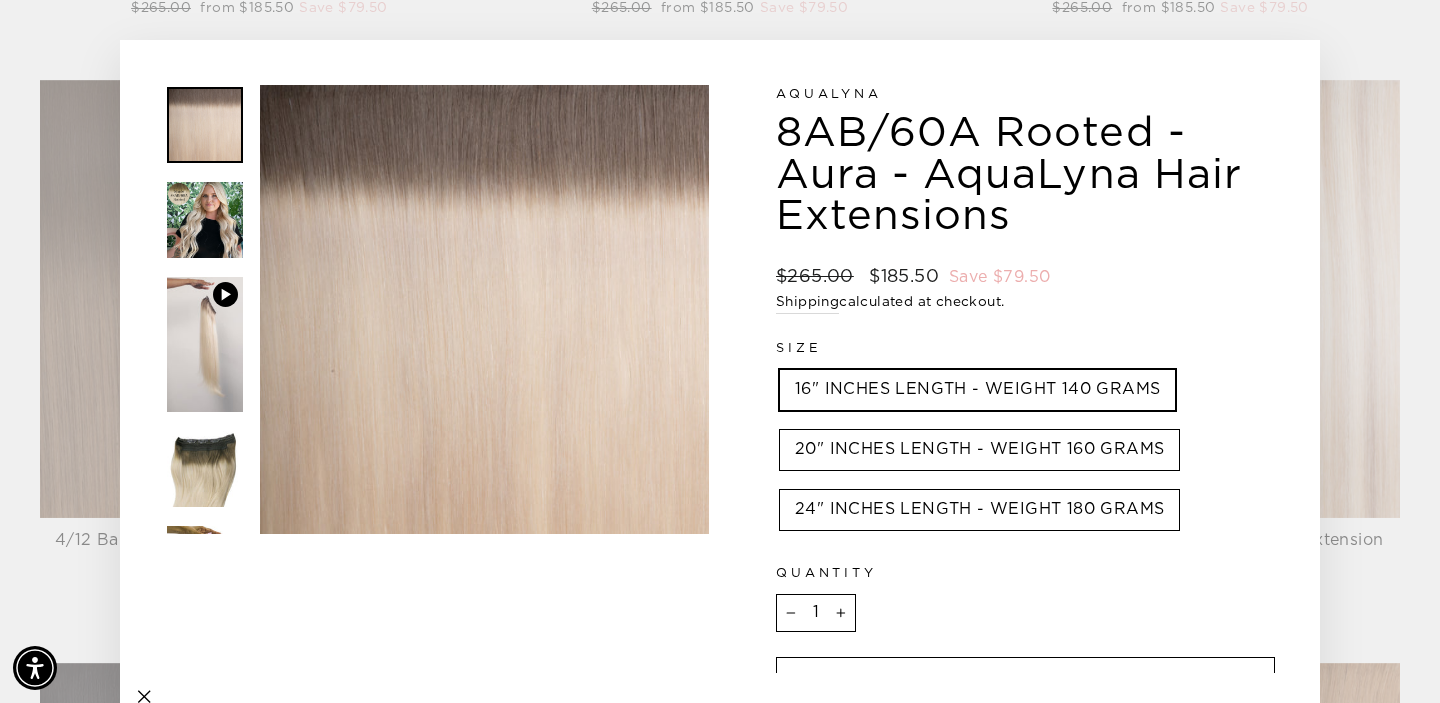 click 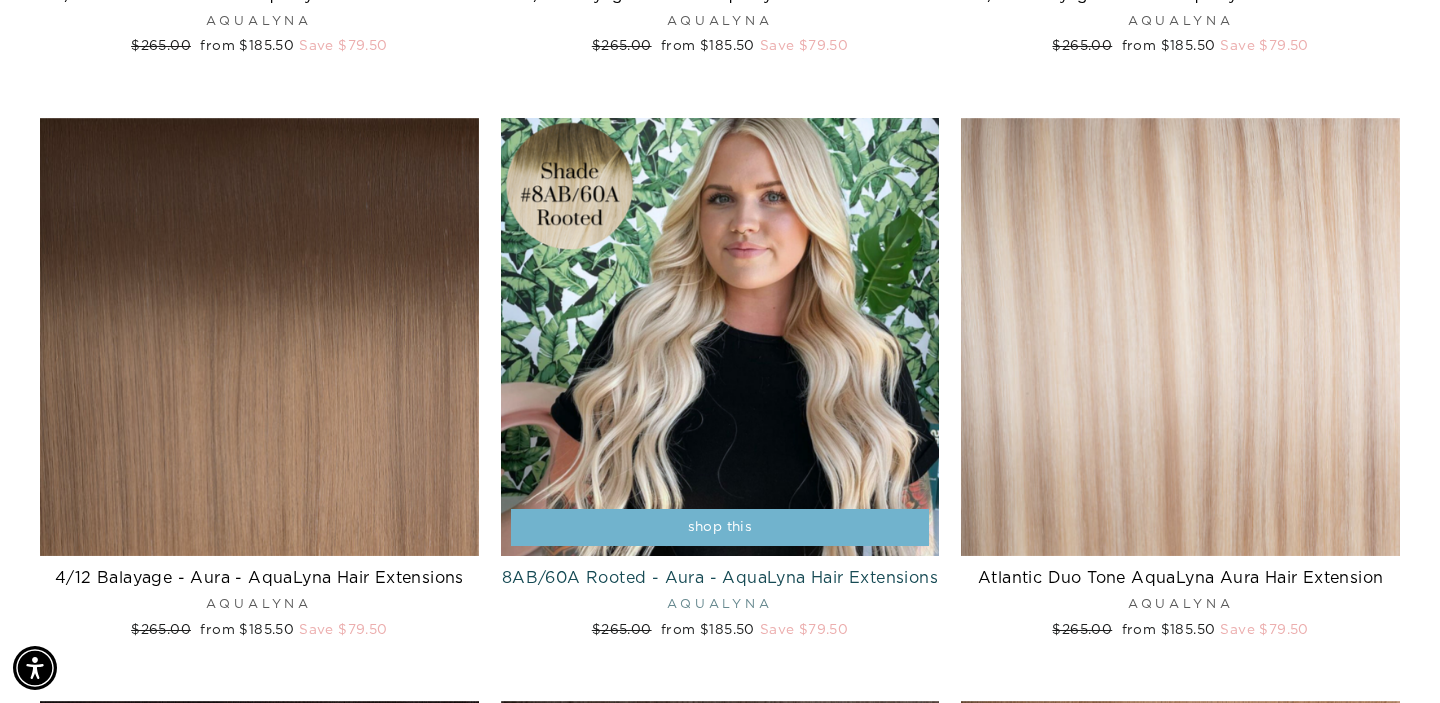 scroll, scrollTop: 3198, scrollLeft: 0, axis: vertical 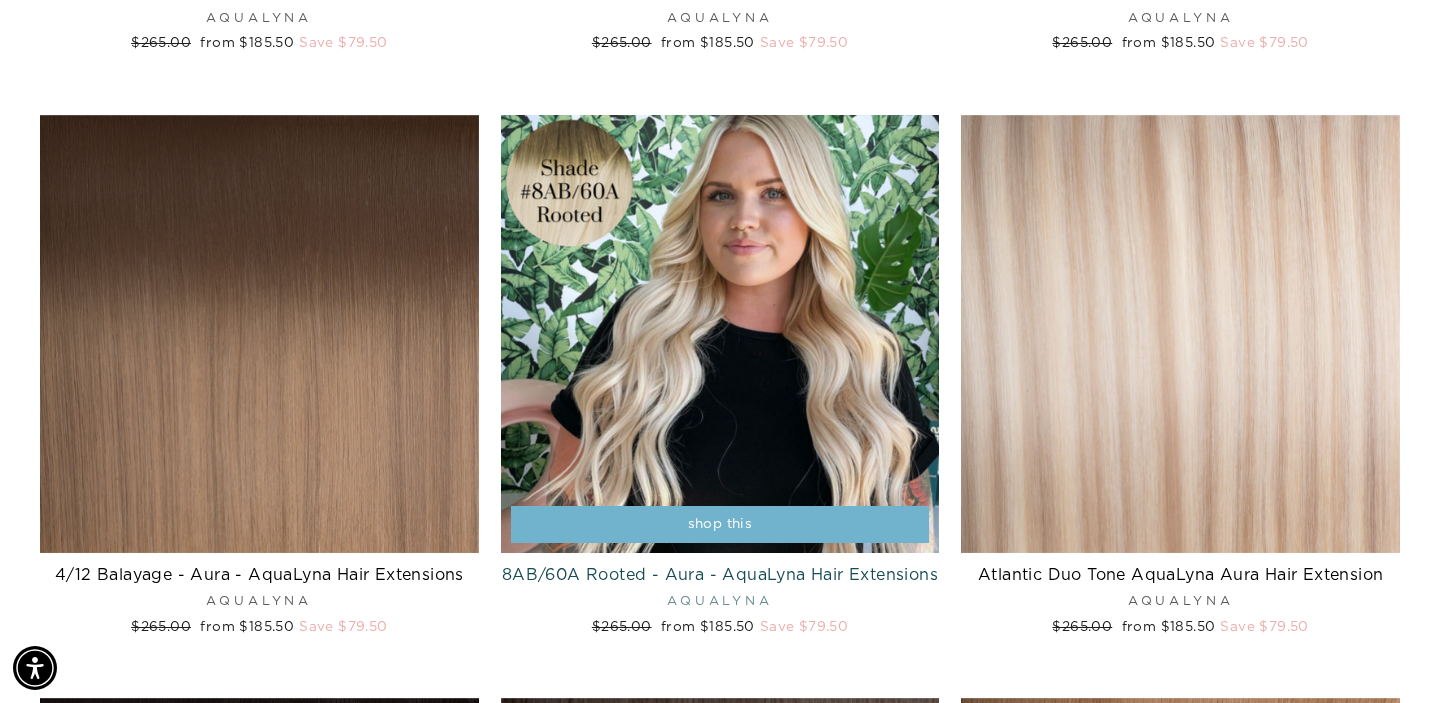 click on "shop this" at bounding box center (720, 524) 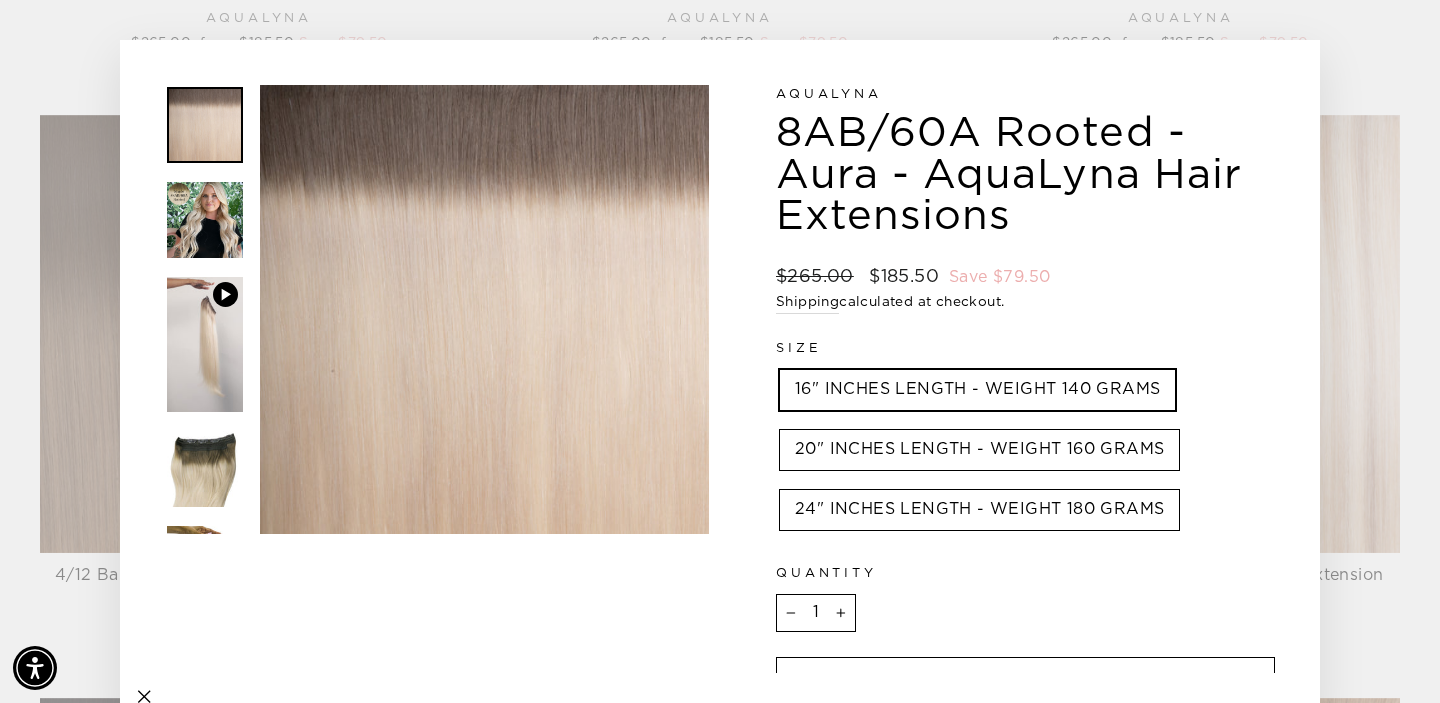 click on "Close (esc)
Close (esc)
Your browser does not support the video tag.
Close (esc)
Close (esc)
Close (esc)
Close (esc)
Close (esc)" at bounding box center (720, 351) 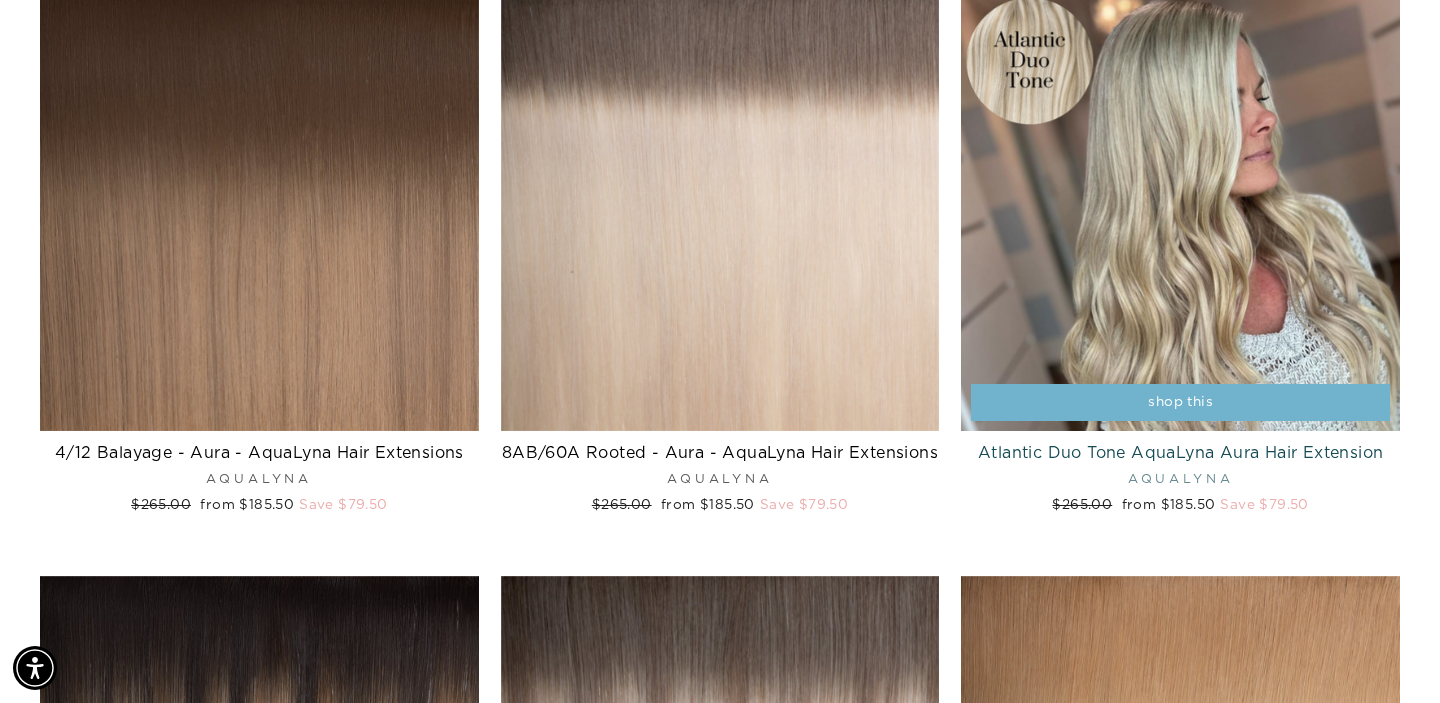 scroll, scrollTop: 3323, scrollLeft: 0, axis: vertical 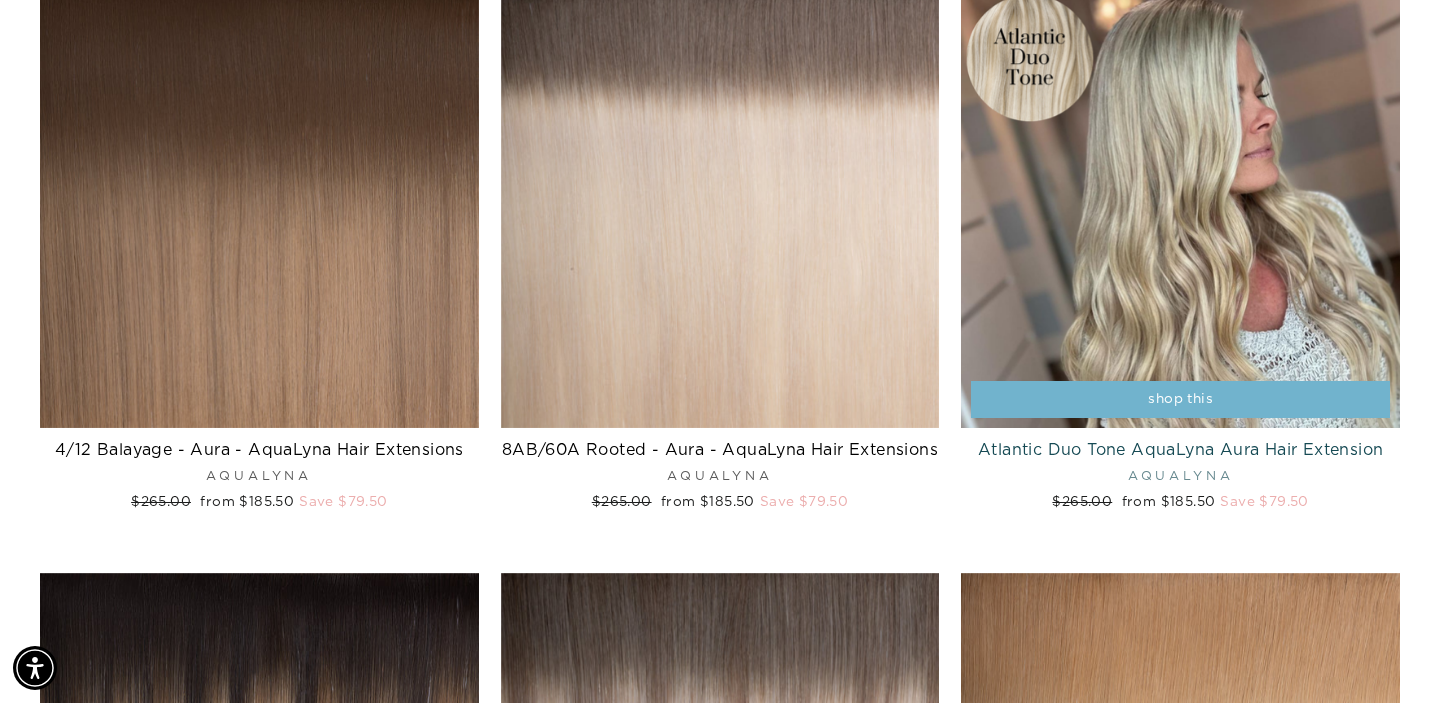 click on "shop this" at bounding box center [1180, 400] 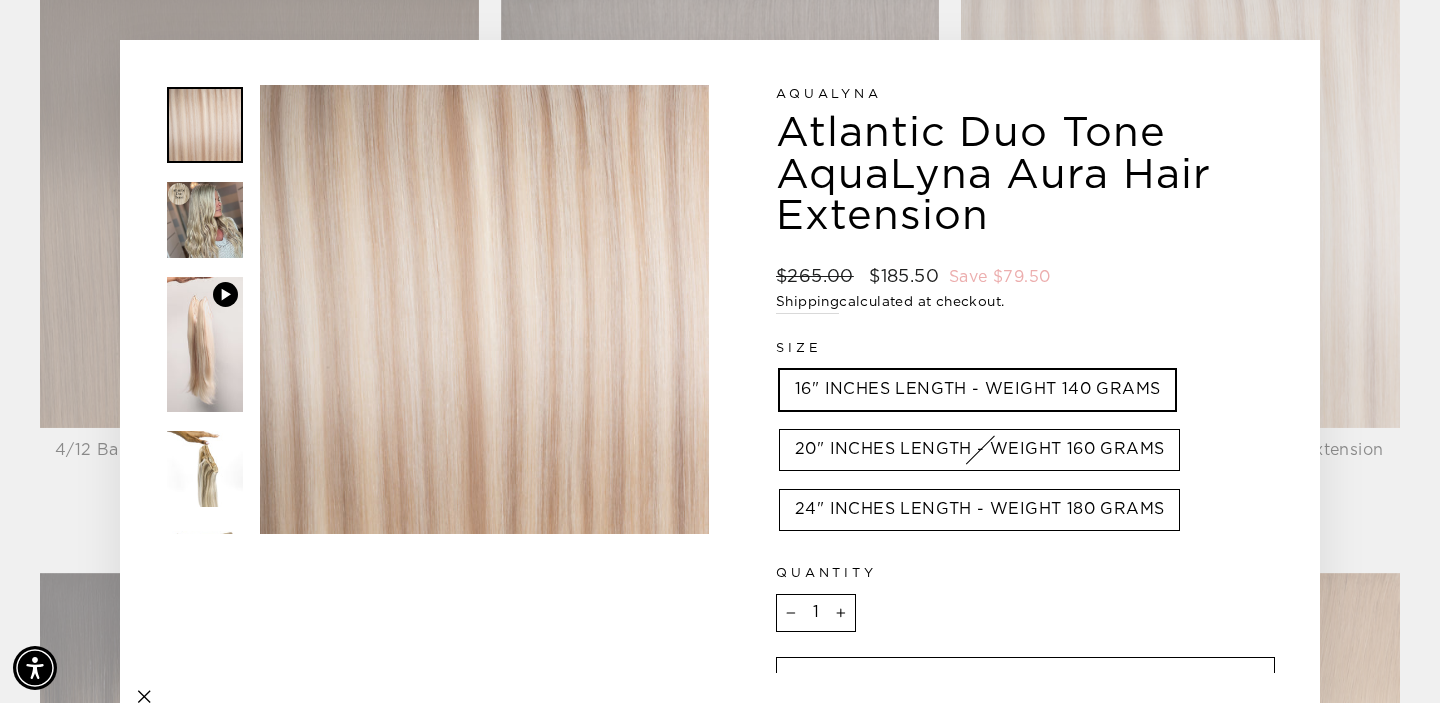 click on "Close (esc)
Close (esc)
Your browser does not support the video tag.
Close (esc)
Close (esc)
Close (esc)
Close (esc)
Close (esc)" at bounding box center (720, 351) 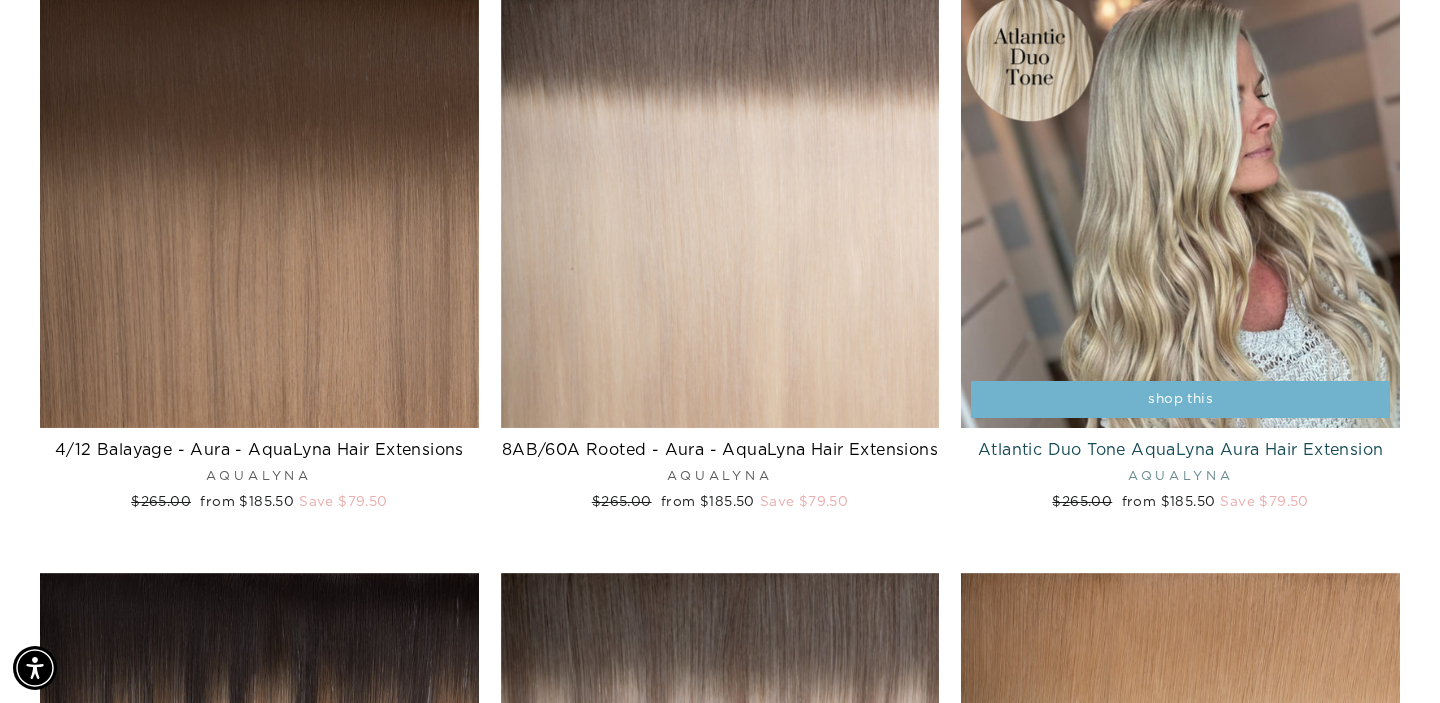 click at bounding box center [1180, 209] 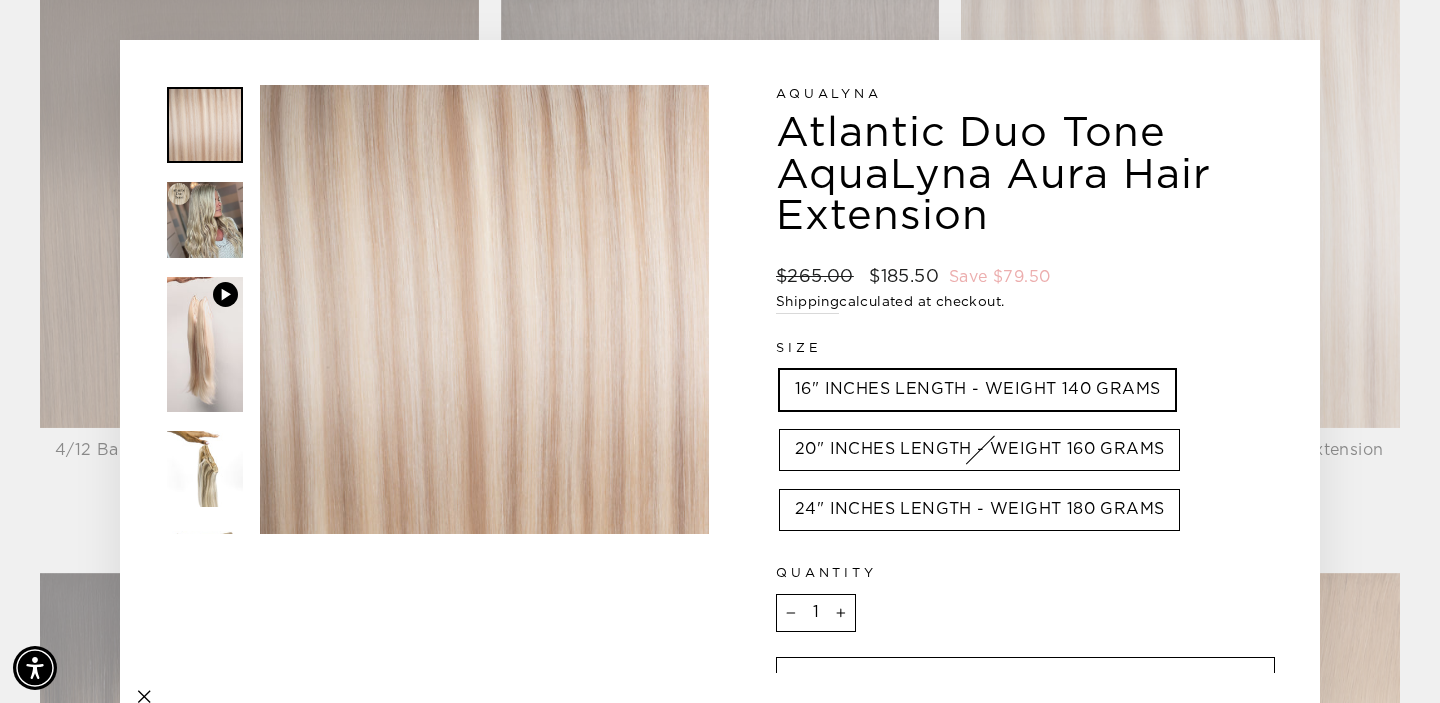 click on "Close (esc)
Close (esc)
Your browser does not support the video tag.
Close (esc)
Close (esc)
Close (esc)
Close (esc)
Close (esc)" at bounding box center (720, 351) 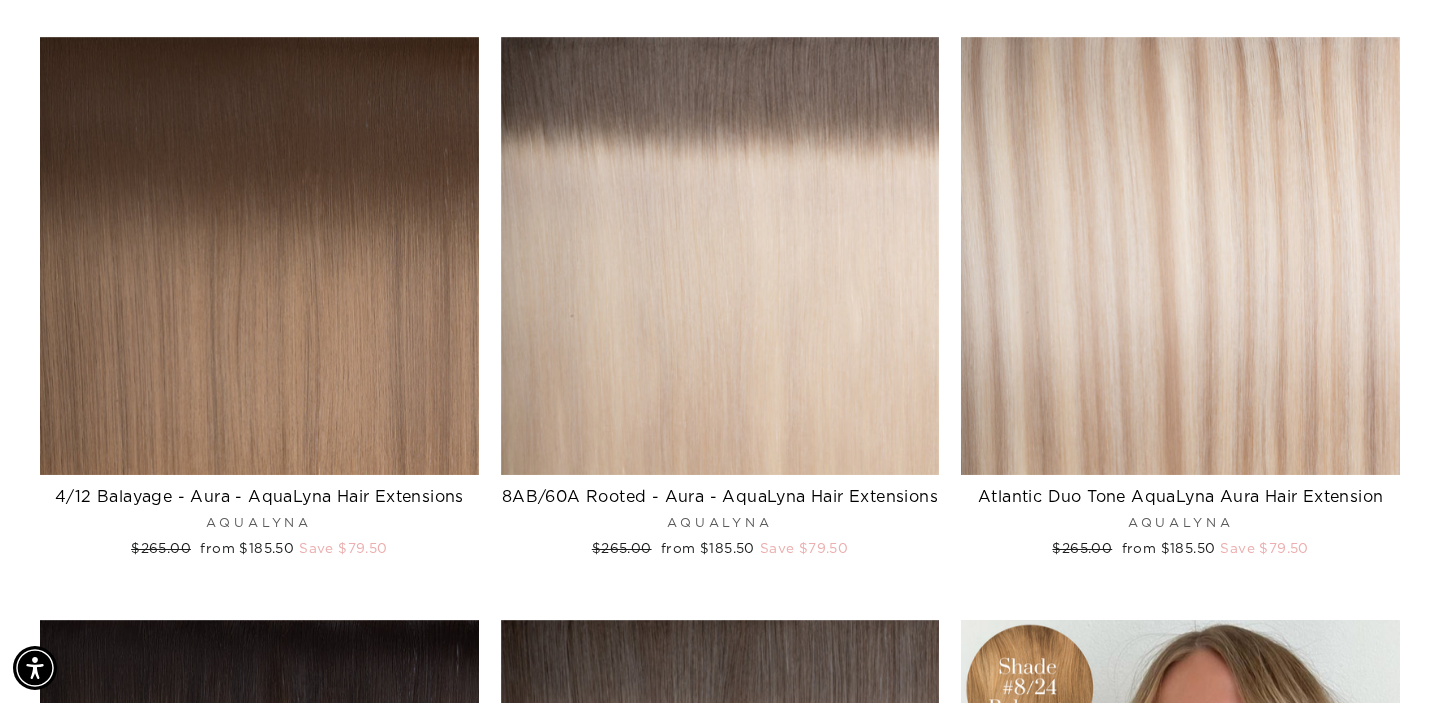 scroll, scrollTop: 3275, scrollLeft: 0, axis: vertical 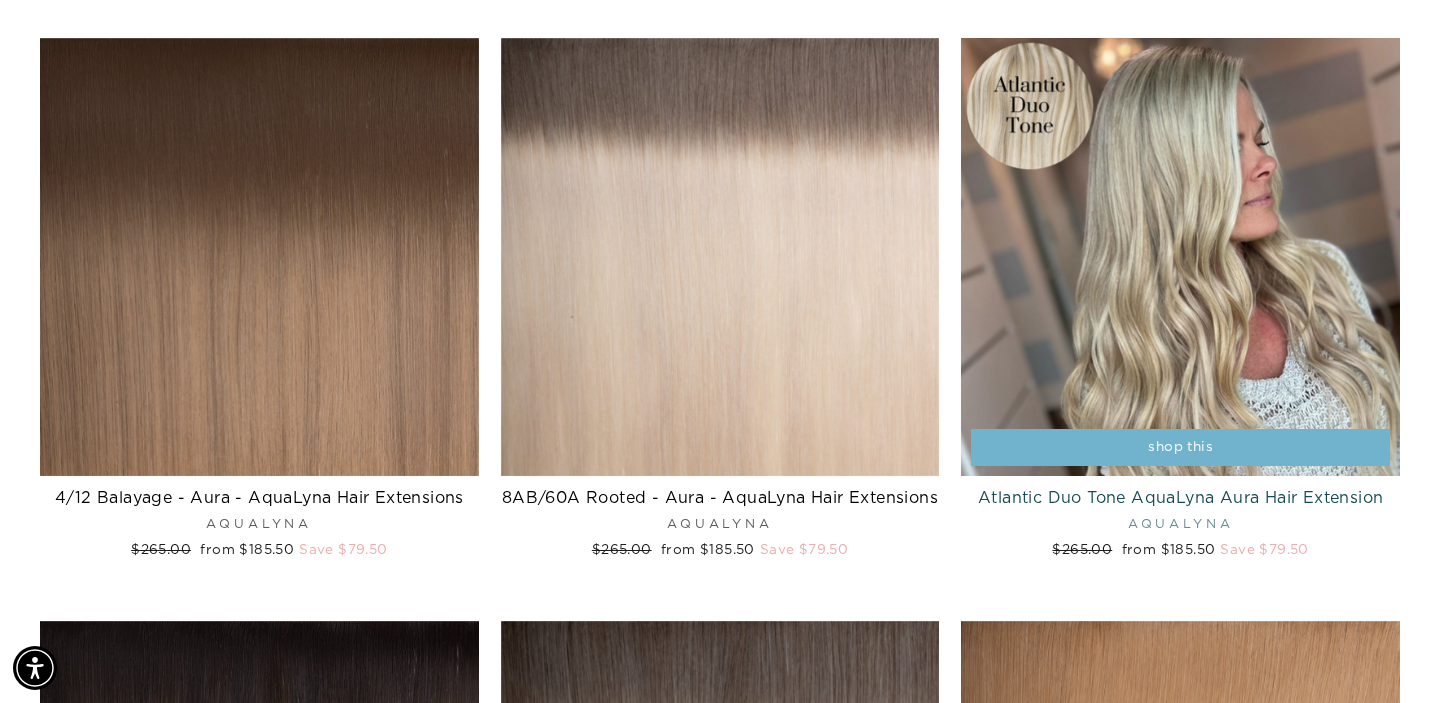 click on "shop this" at bounding box center [1180, 447] 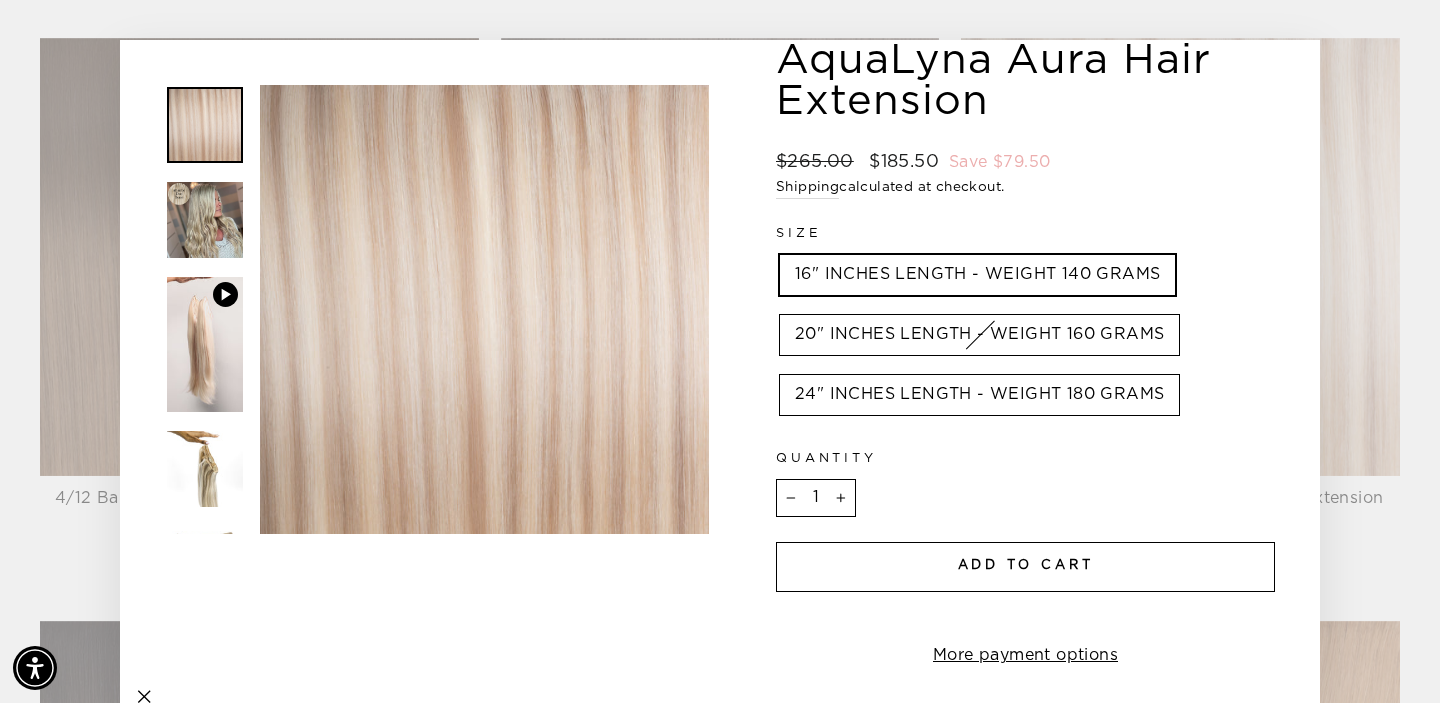 scroll, scrollTop: 0, scrollLeft: 0, axis: both 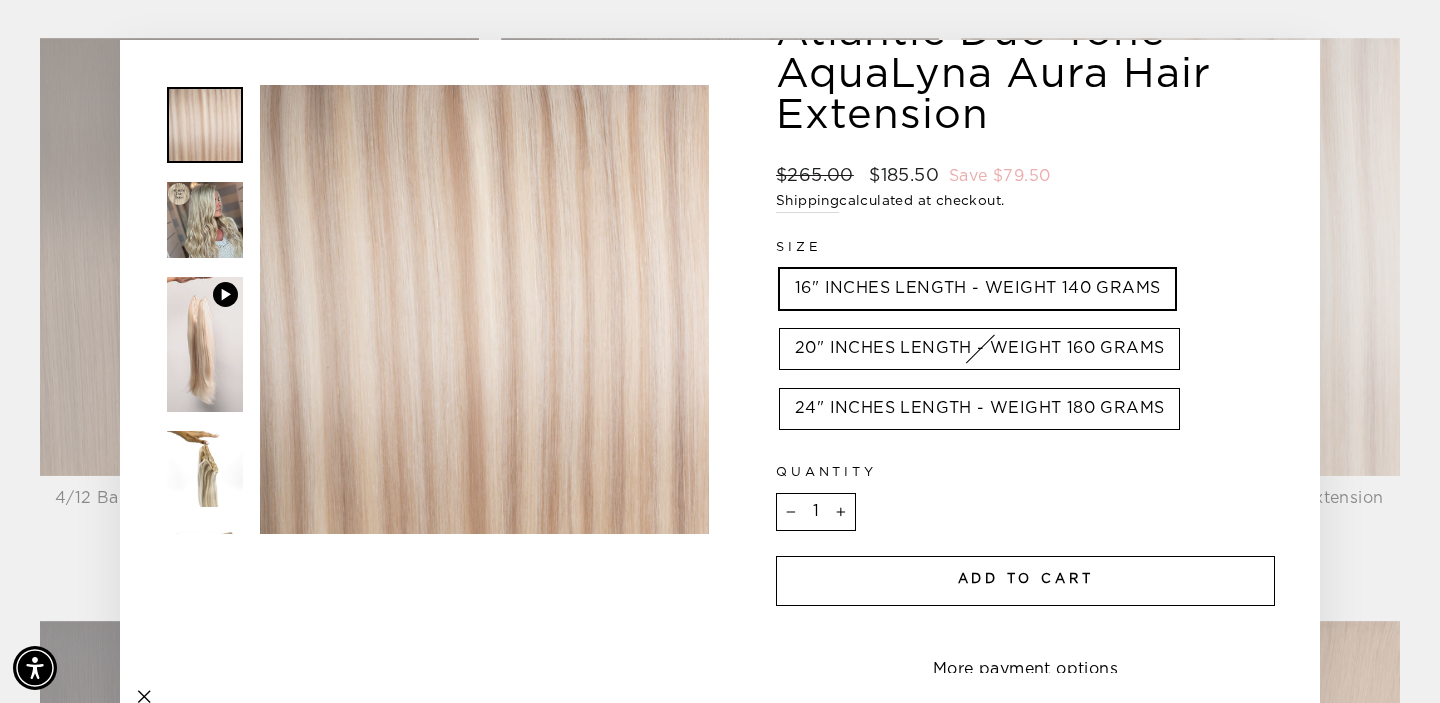 click on "Close (esc)
Close (esc)
Your browser does not support the video tag.
Close (esc)
Close (esc)
Close (esc)
Close (esc)
Close (esc)" at bounding box center [720, 351] 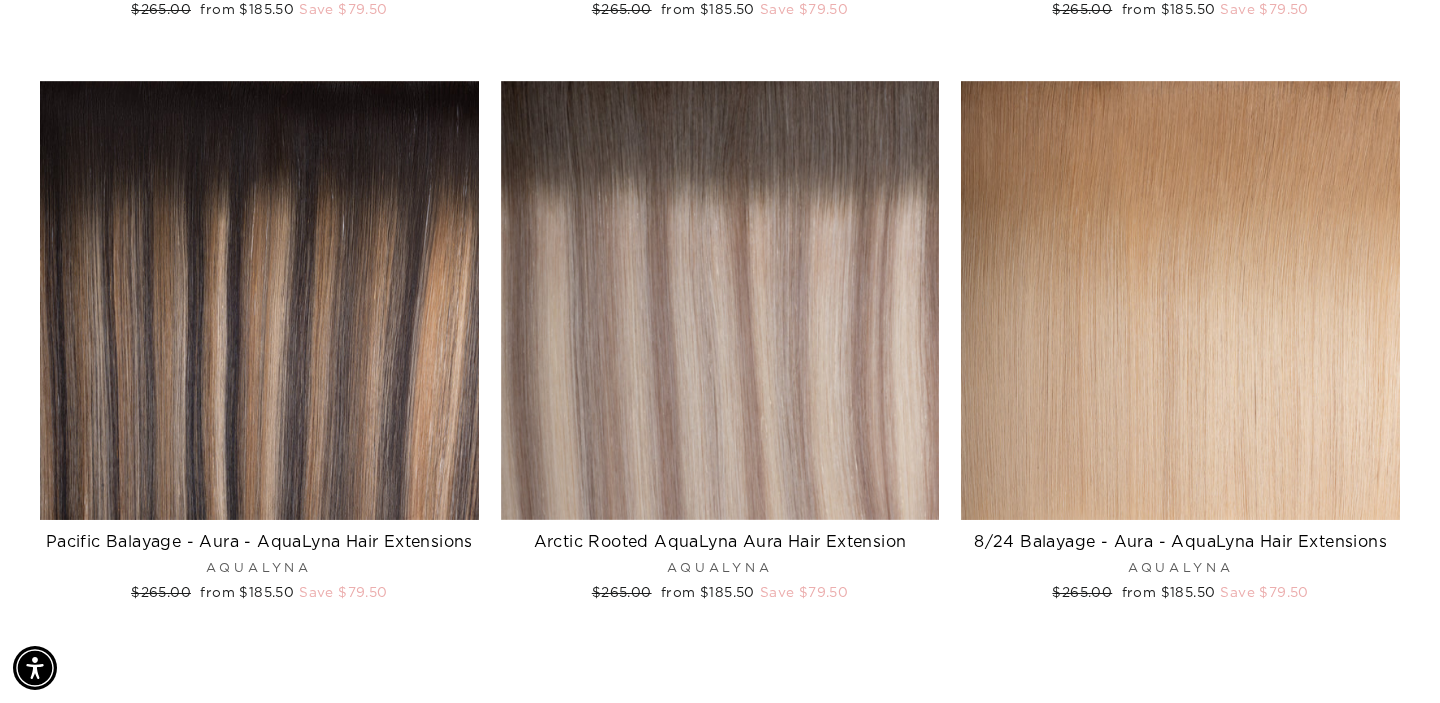 scroll, scrollTop: 3838, scrollLeft: 0, axis: vertical 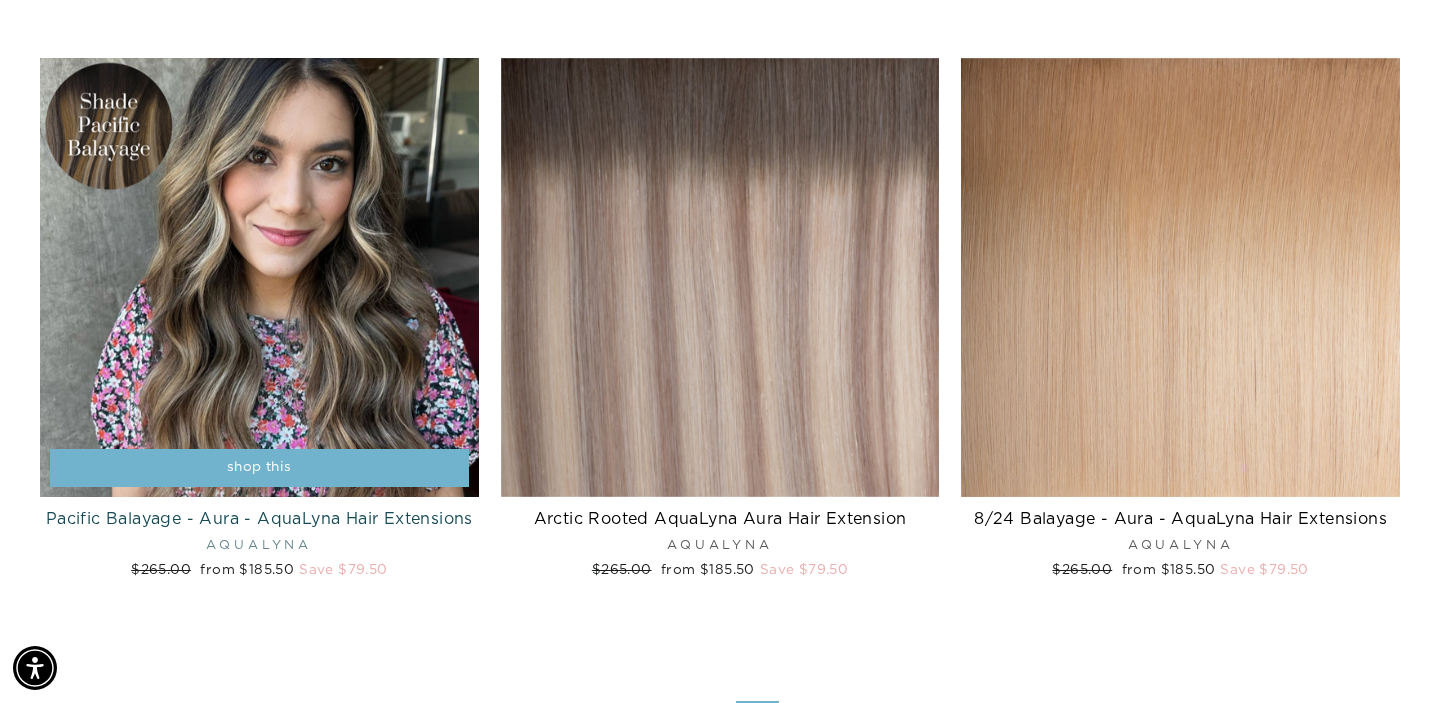 click on "shop this" at bounding box center [259, 467] 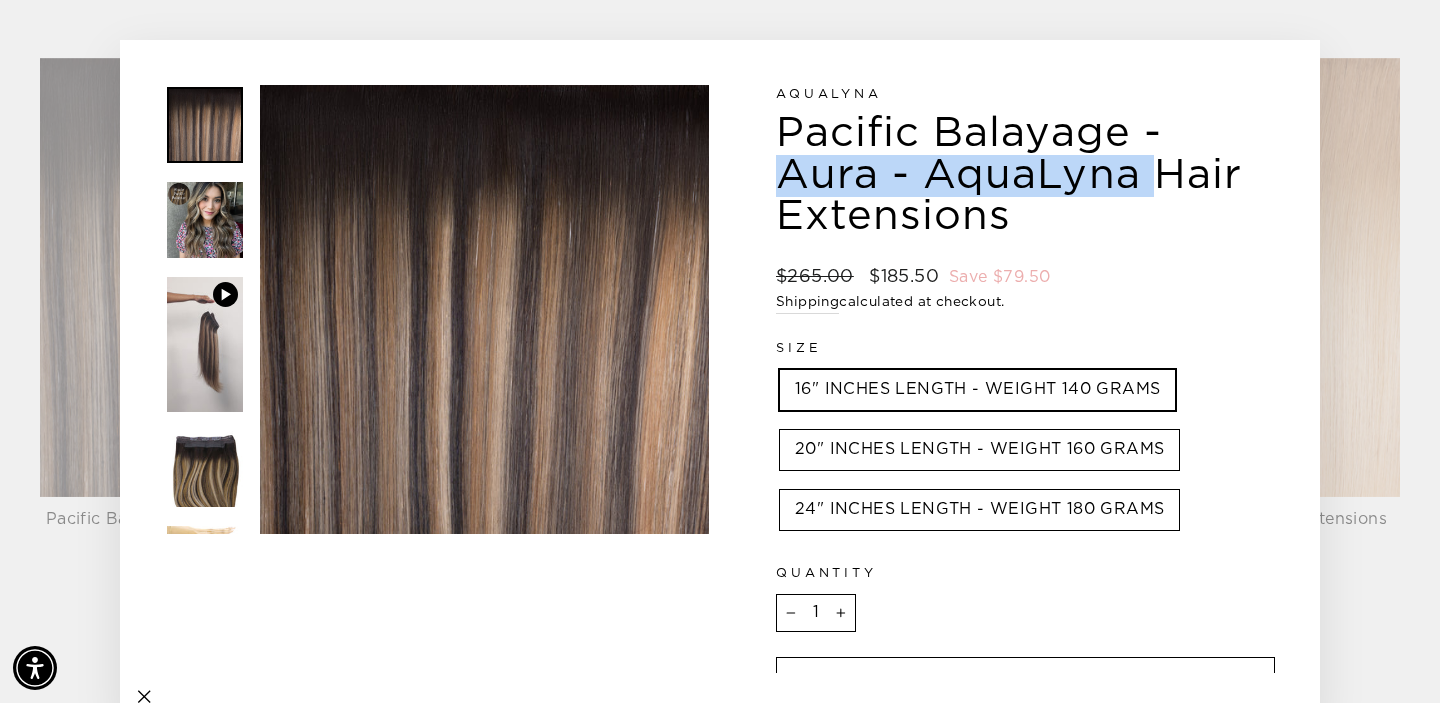 drag, startPoint x: 1120, startPoint y: 130, endPoint x: 757, endPoint y: 126, distance: 363.02203 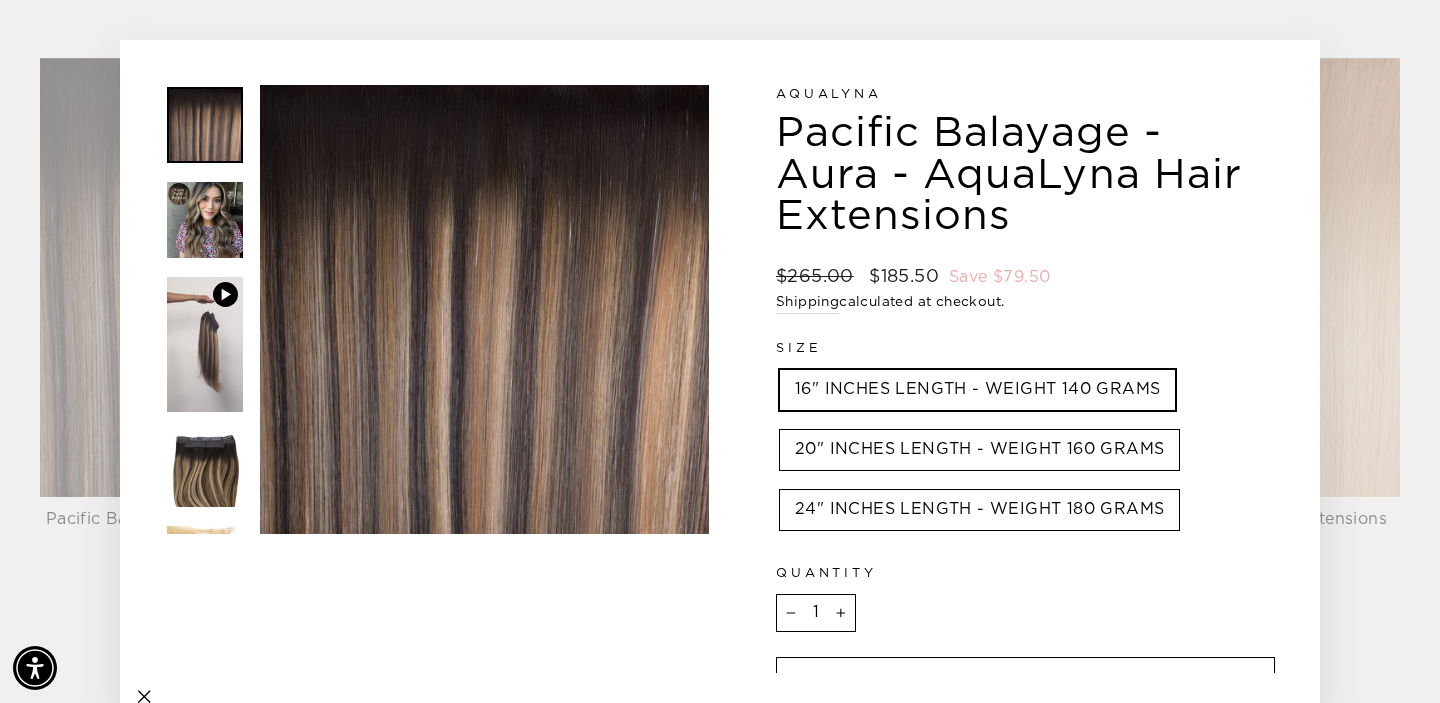 click on "Close (esc)
Close (esc)
Your browser does not support the video tag.
Close (esc)
Close (esc)
Close (esc)
Close (esc)
Close (esc)" at bounding box center (720, 351) 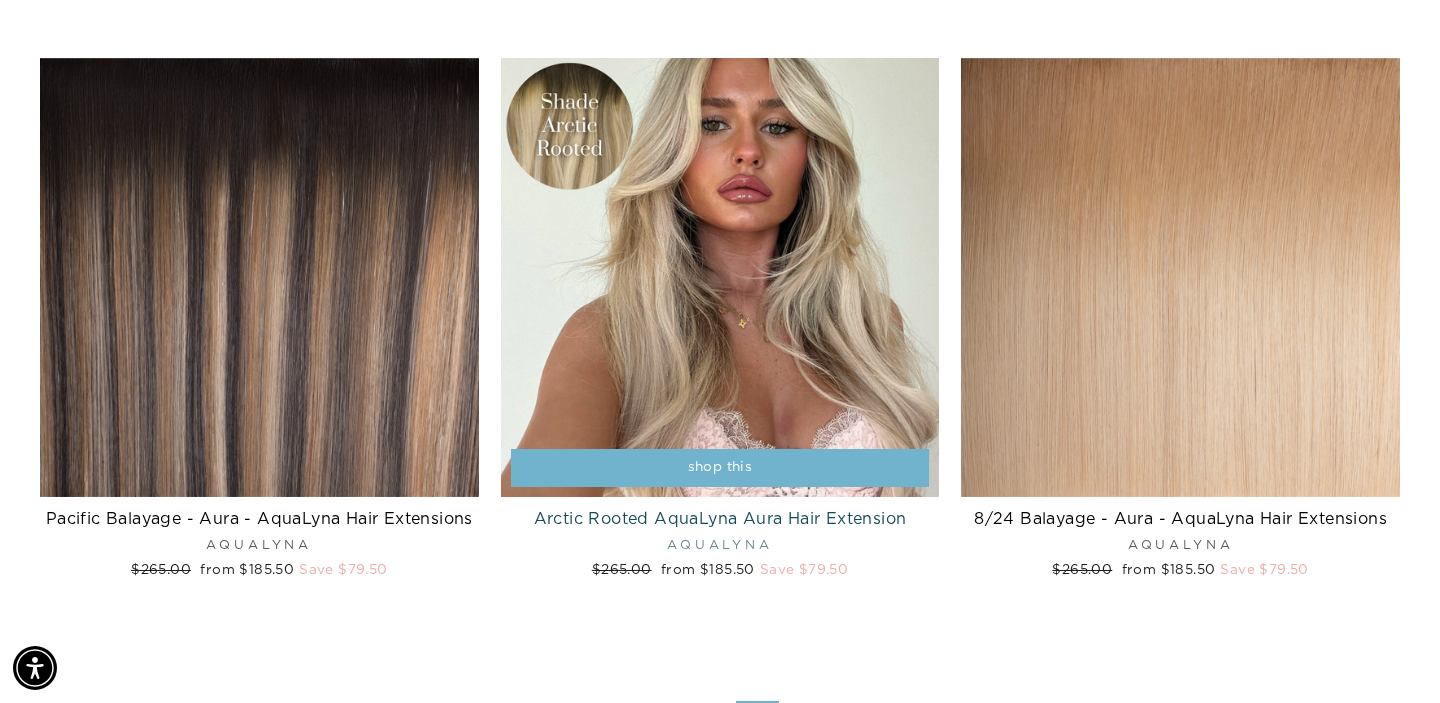 click on "shop this" at bounding box center (720, 468) 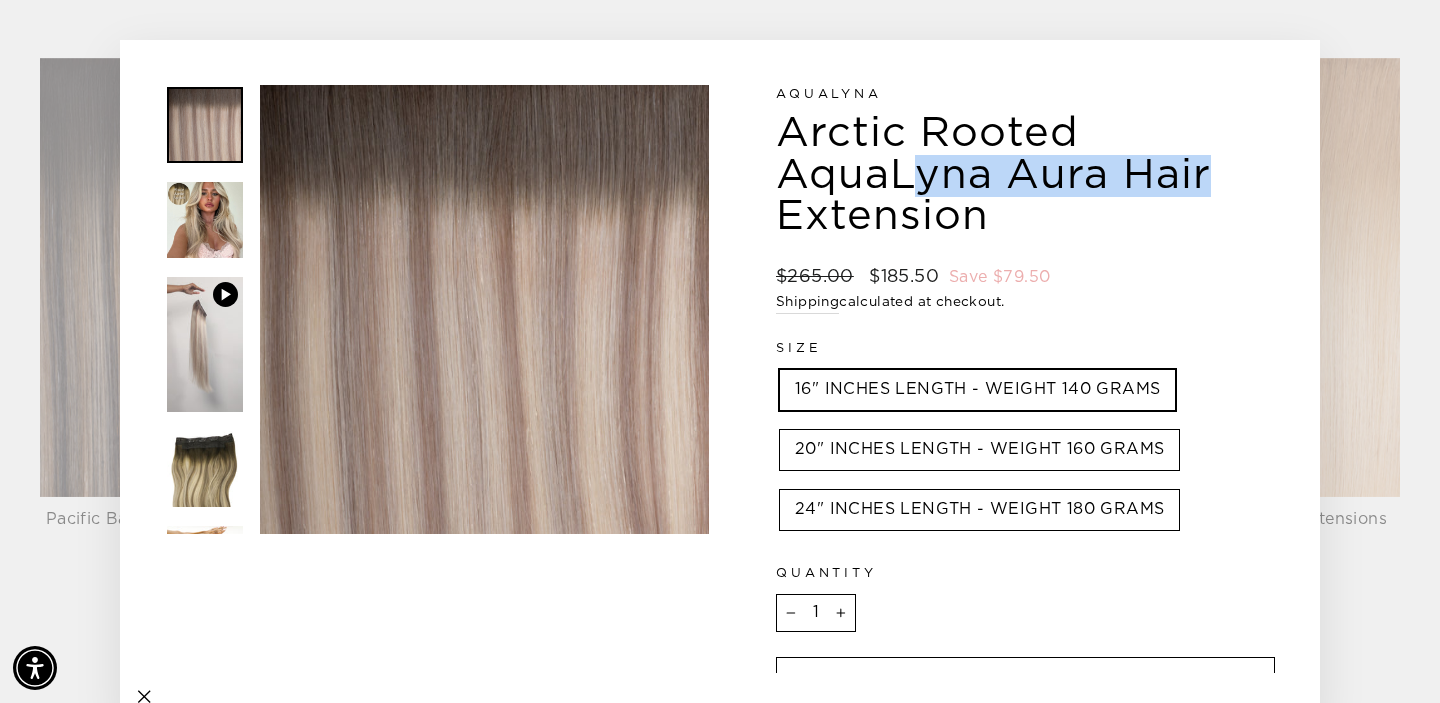 drag, startPoint x: 782, startPoint y: 138, endPoint x: 1086, endPoint y: 137, distance: 304.00165 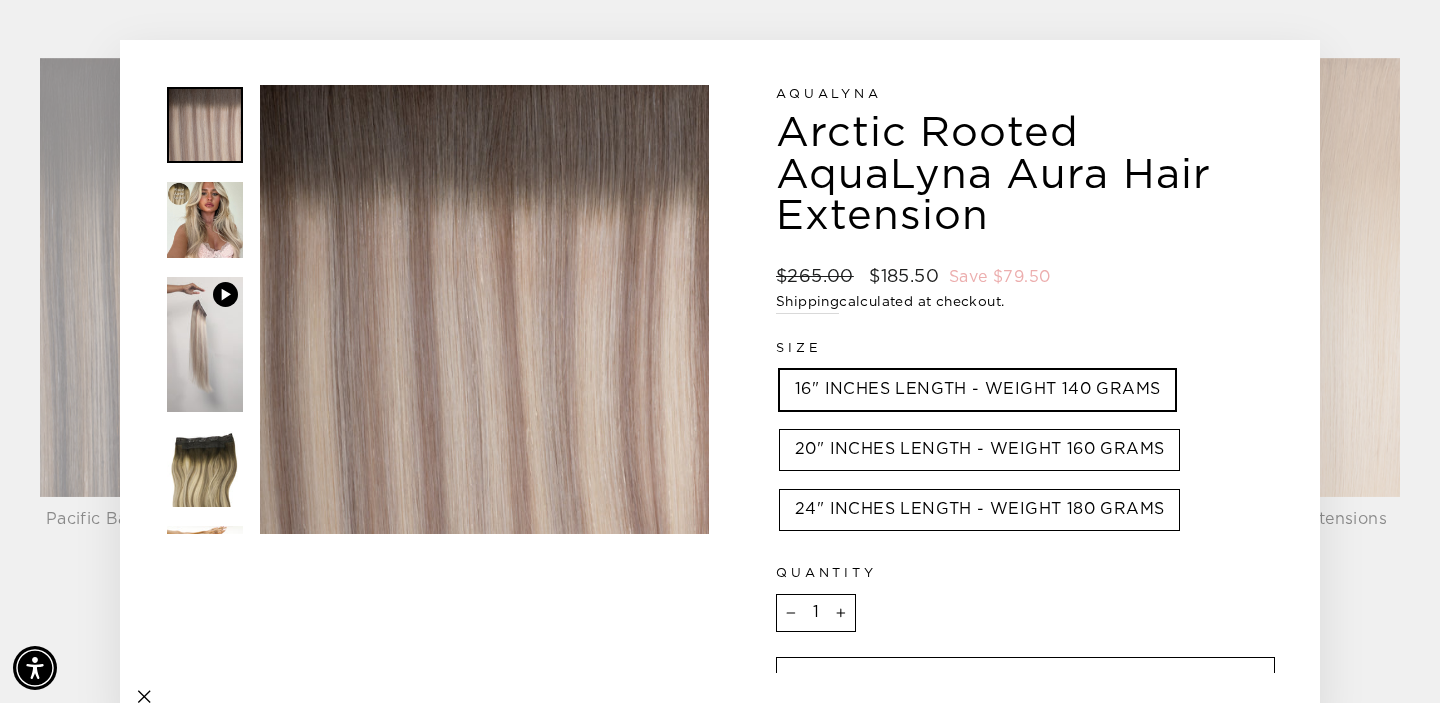 click on "Close (esc)
Close (esc)
Your browser does not support the video tag.
Close (esc)
Close (esc)
Close (esc)
Close (esc)
Close (esc)" at bounding box center (720, 351) 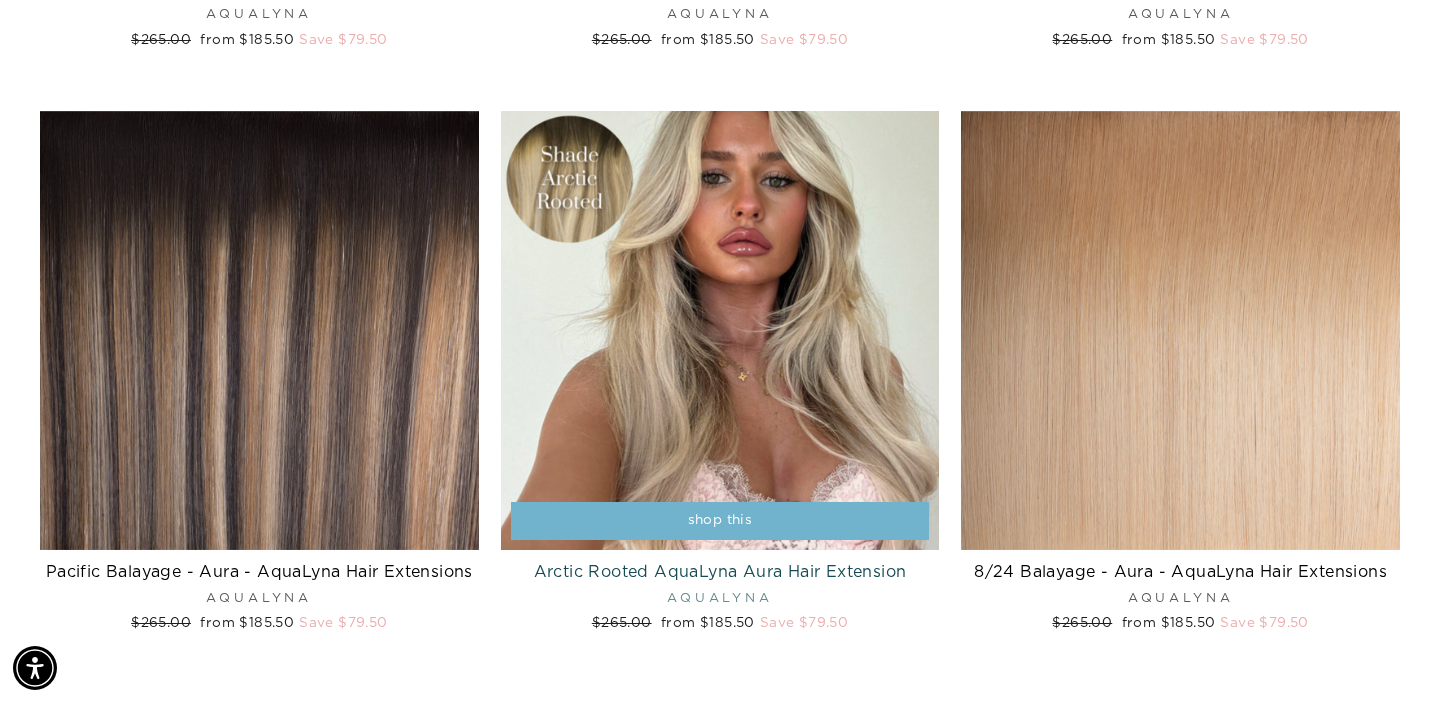scroll, scrollTop: 3783, scrollLeft: 0, axis: vertical 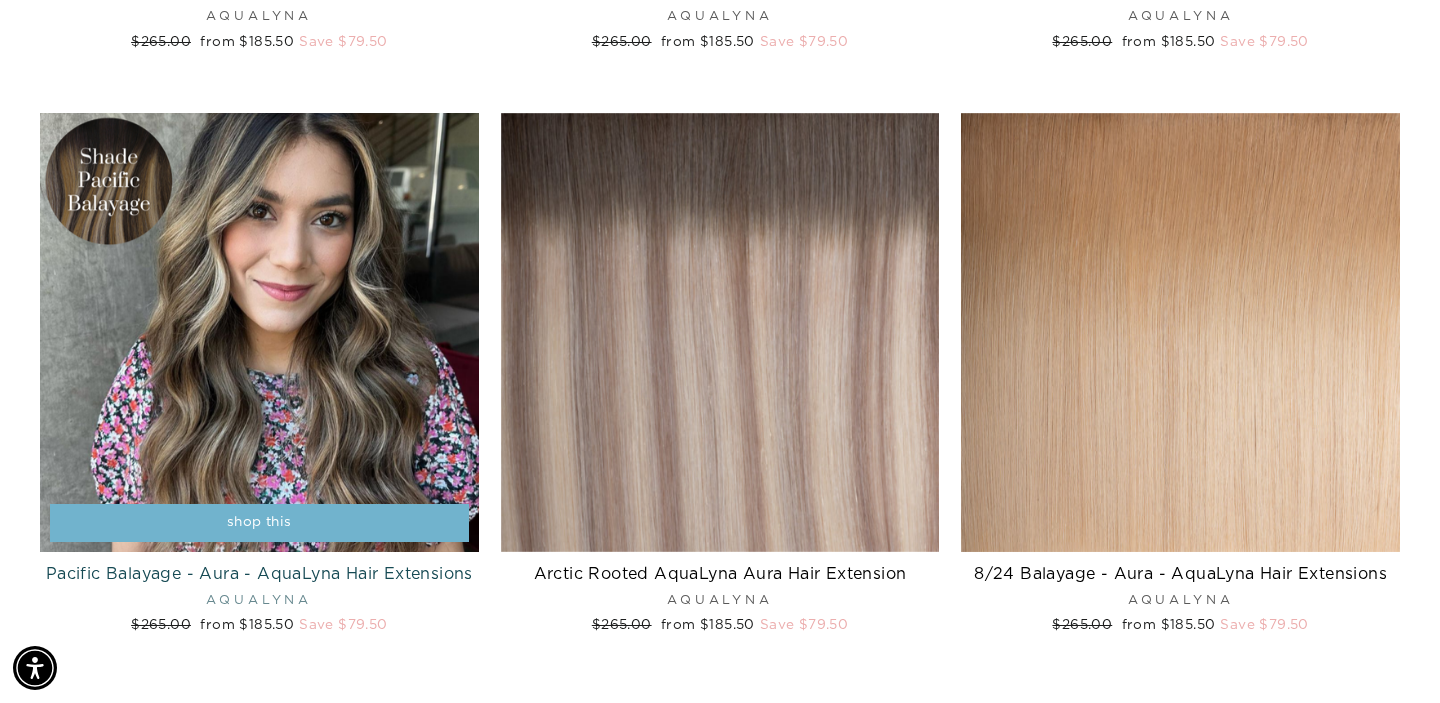 click on "shop this" at bounding box center (259, 523) 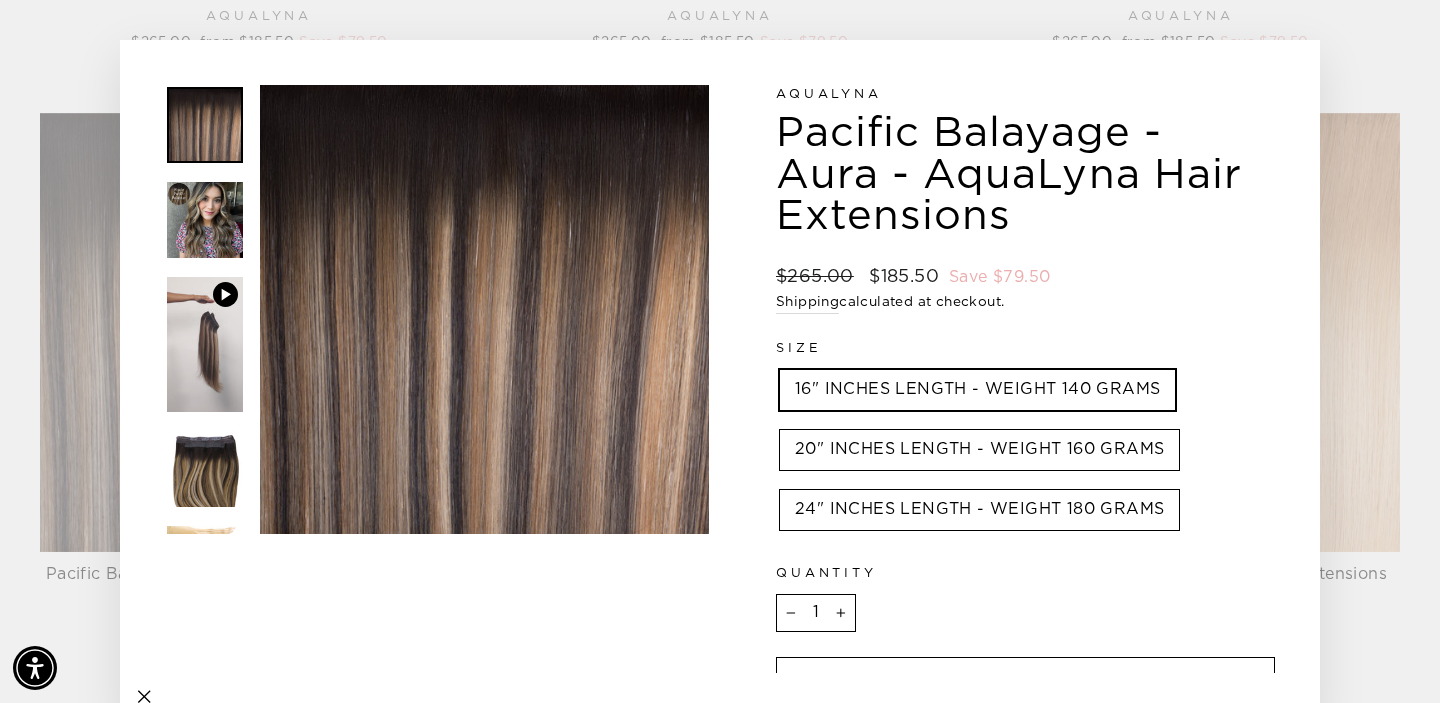 click on "Close (esc)
Close (esc)
Your browser does not support the video tag.
Close (esc)
Close (esc)
Close (esc)
Close (esc)
Close (esc)" at bounding box center [720, 356] 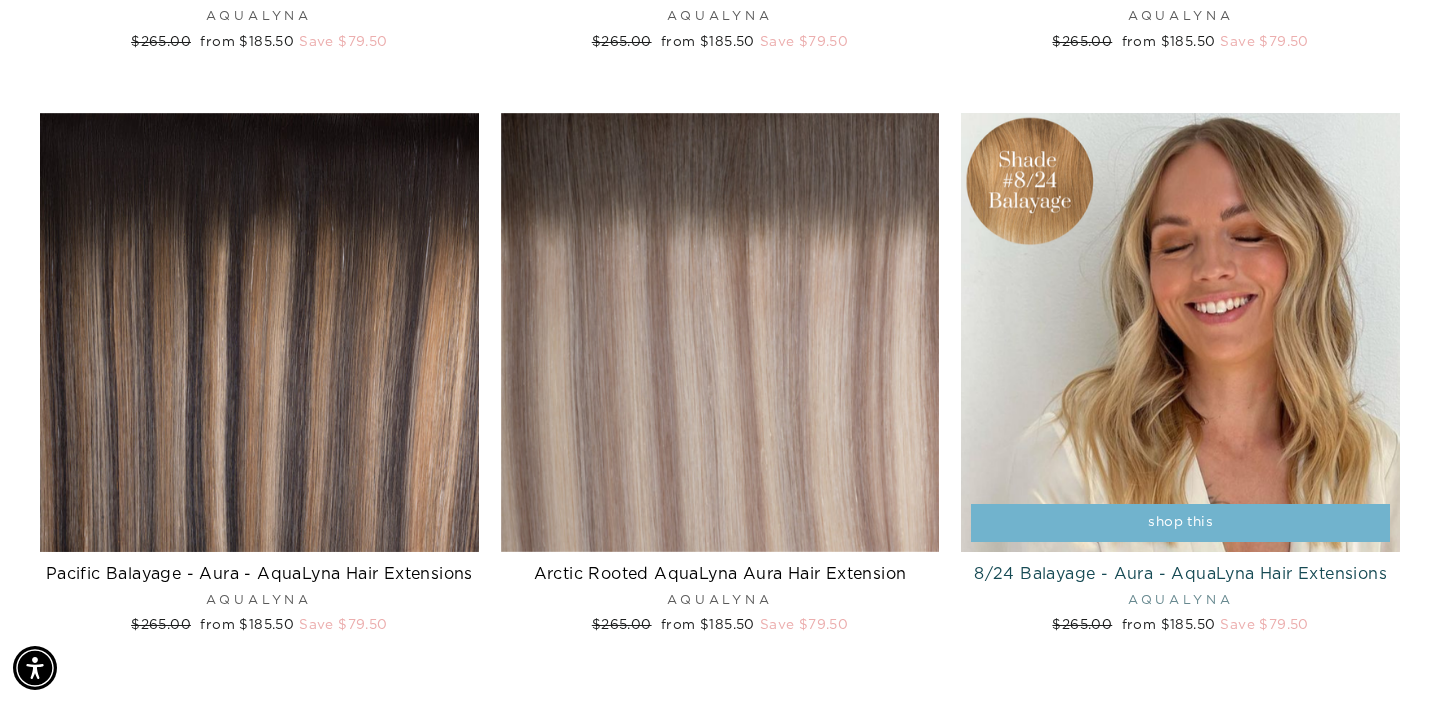 click on "shop this" at bounding box center (1180, 522) 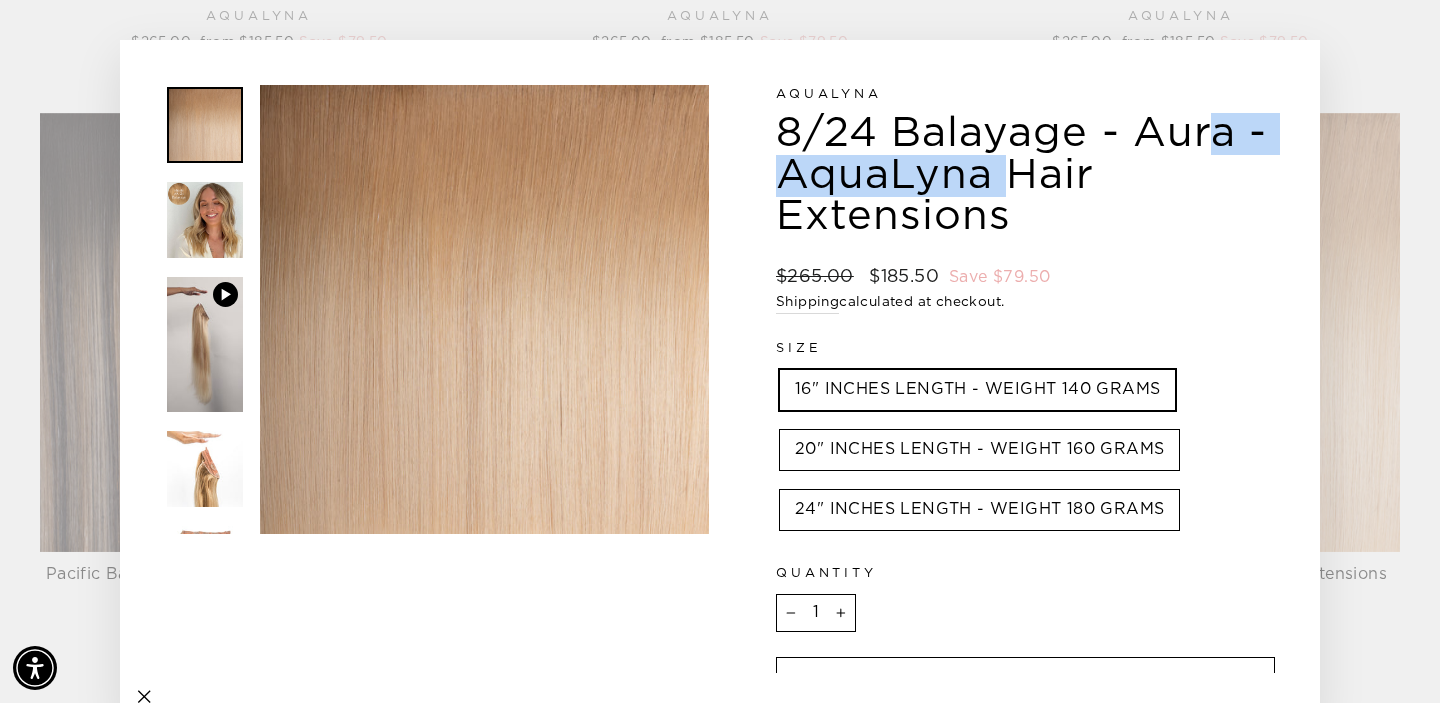 drag, startPoint x: 783, startPoint y: 128, endPoint x: 1079, endPoint y: 138, distance: 296.16888 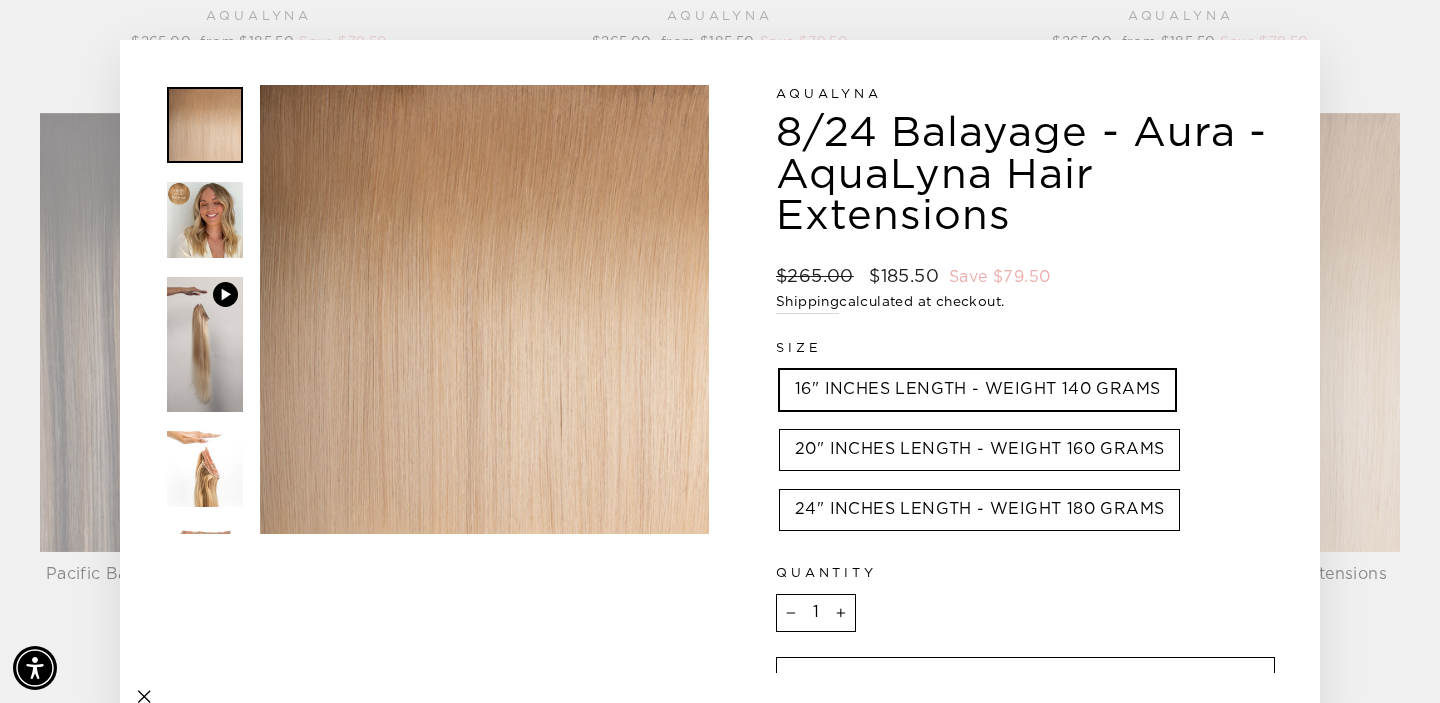 click on "Close (esc)
Close (esc)
Your browser does not support the video tag.
Close (esc)
Close (esc)
Close (esc)
Close (esc)
Close (esc)
Close (esc)" at bounding box center (720, 351) 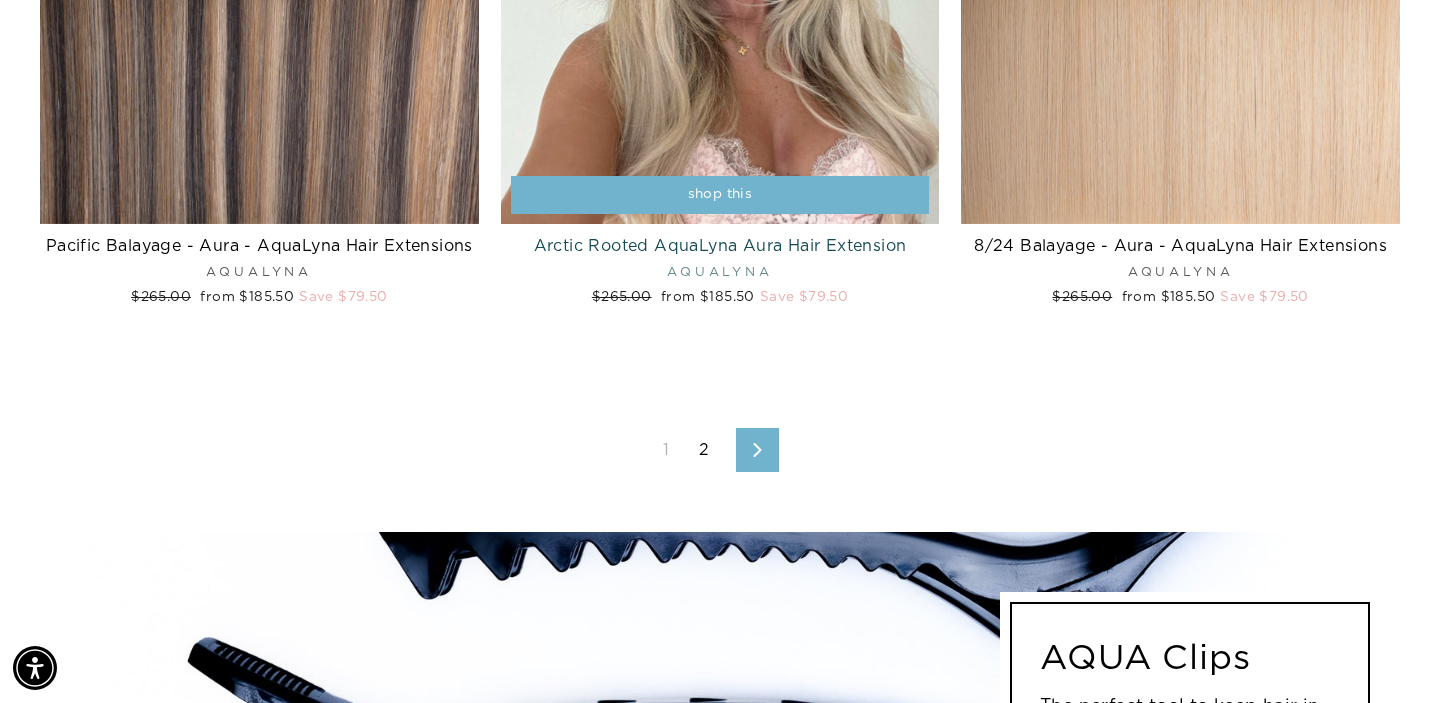 scroll, scrollTop: 4112, scrollLeft: 0, axis: vertical 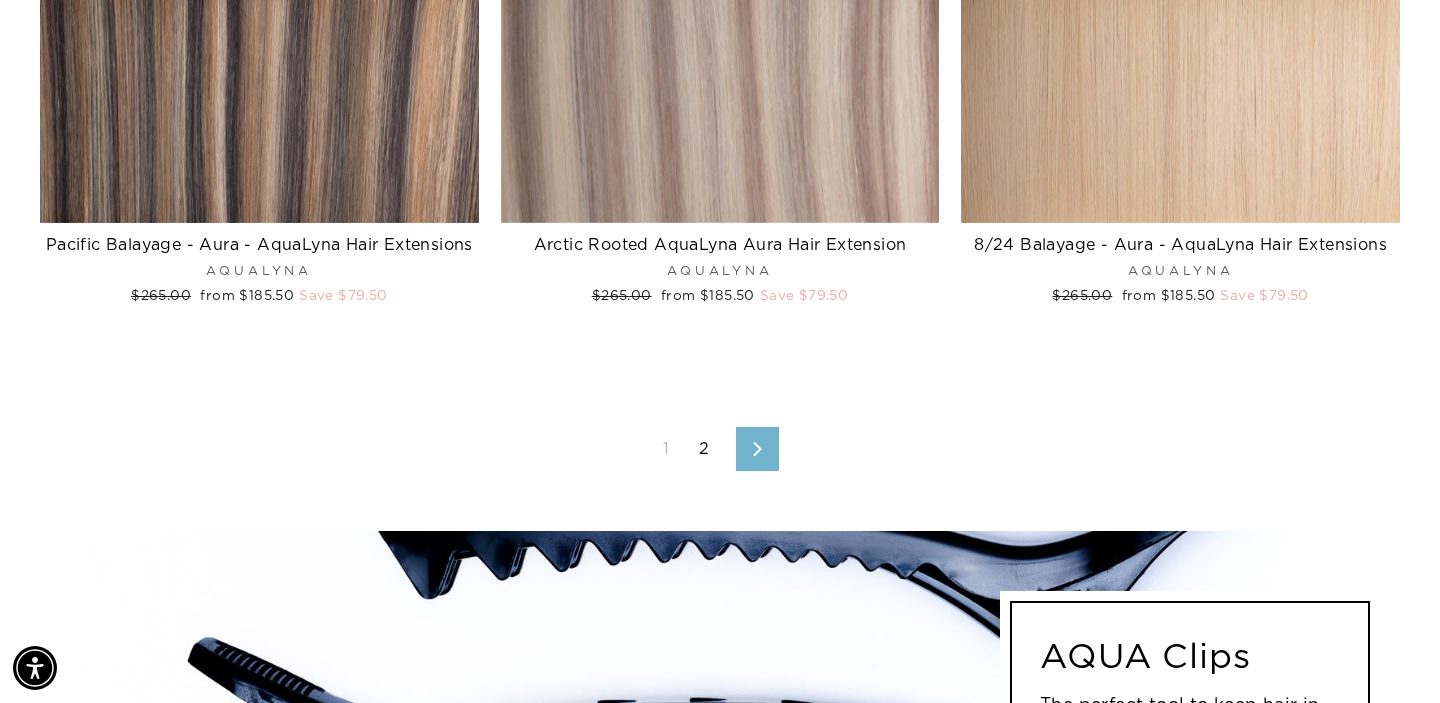 click 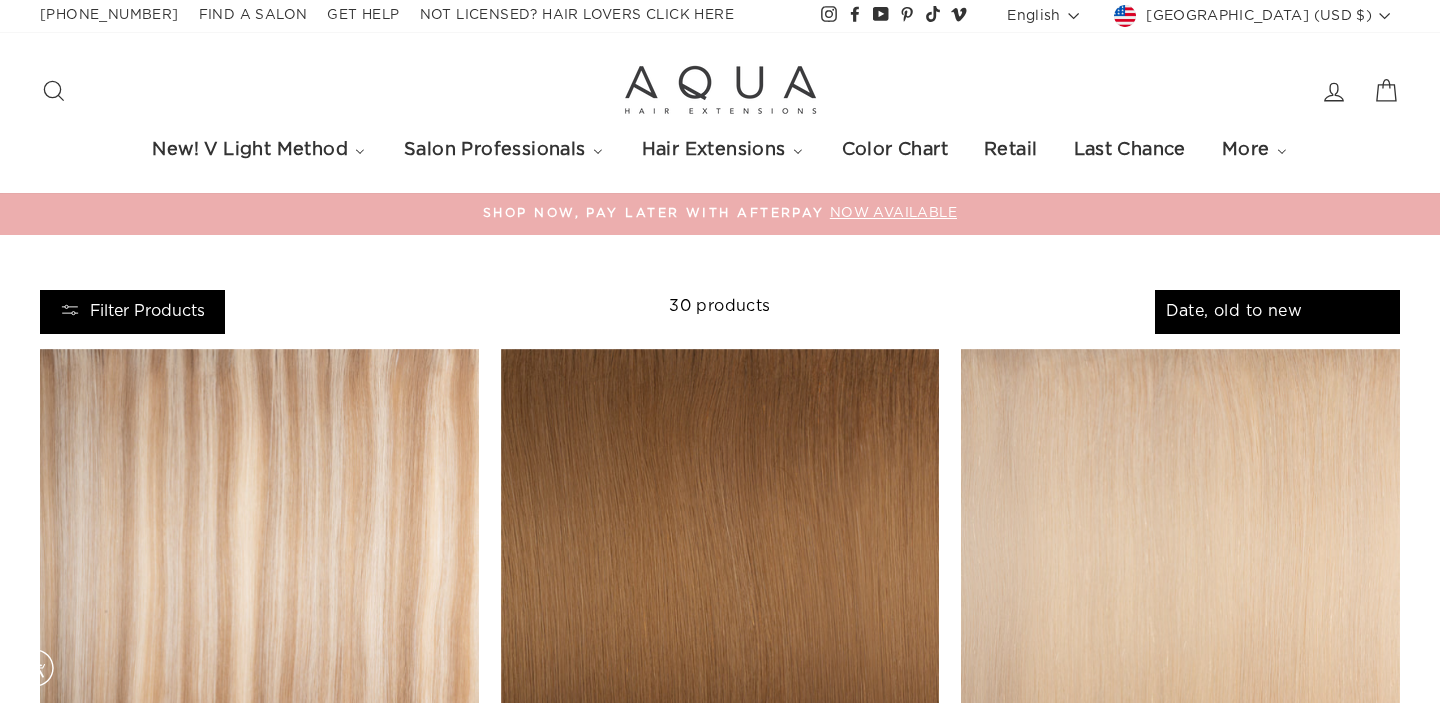 select on "created-ascending" 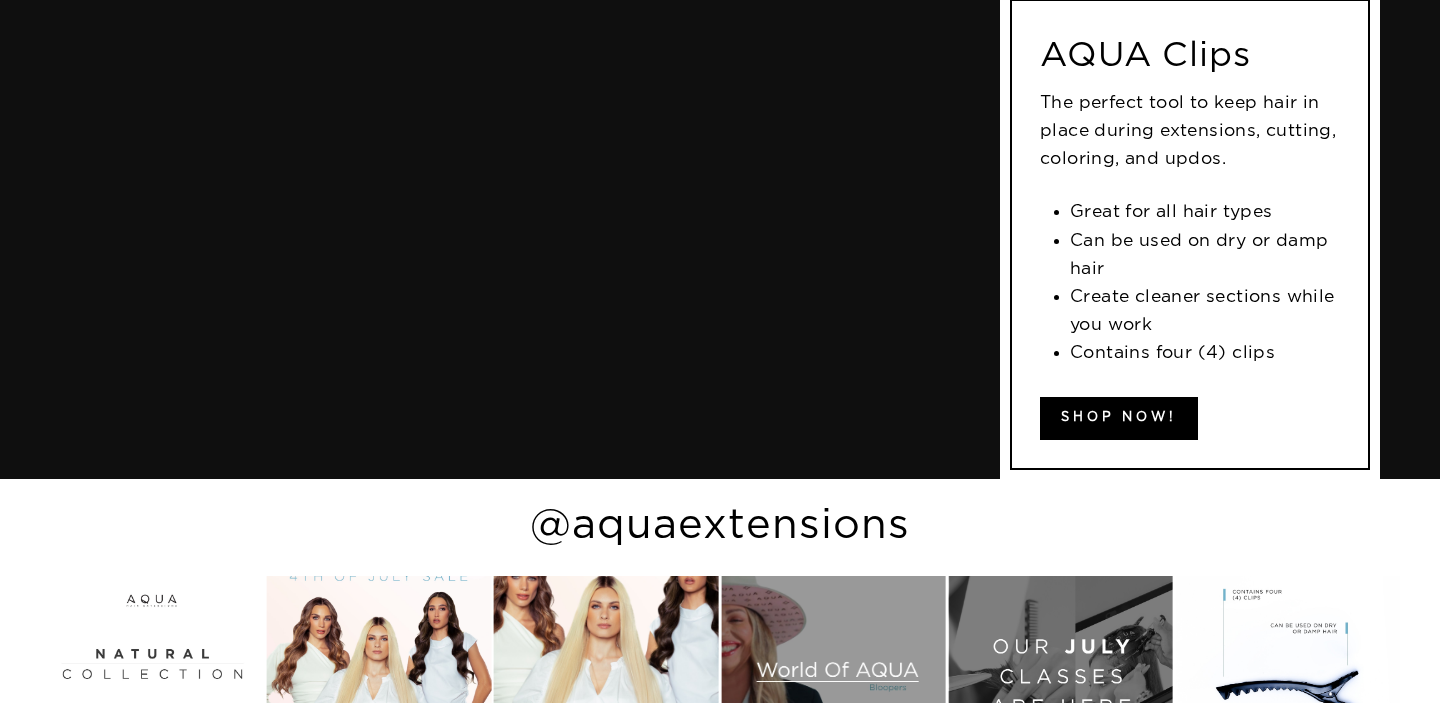 scroll, scrollTop: 0, scrollLeft: 0, axis: both 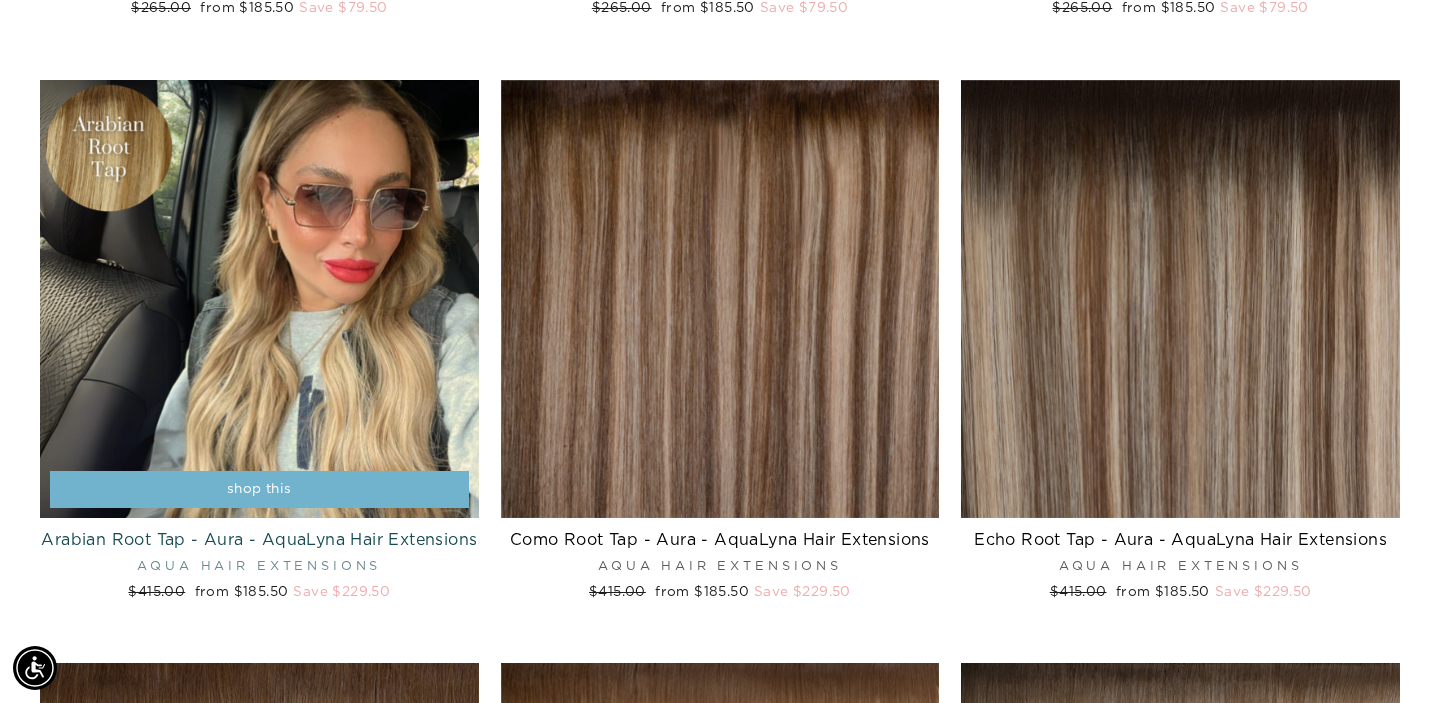 click on "shop this" at bounding box center [259, 490] 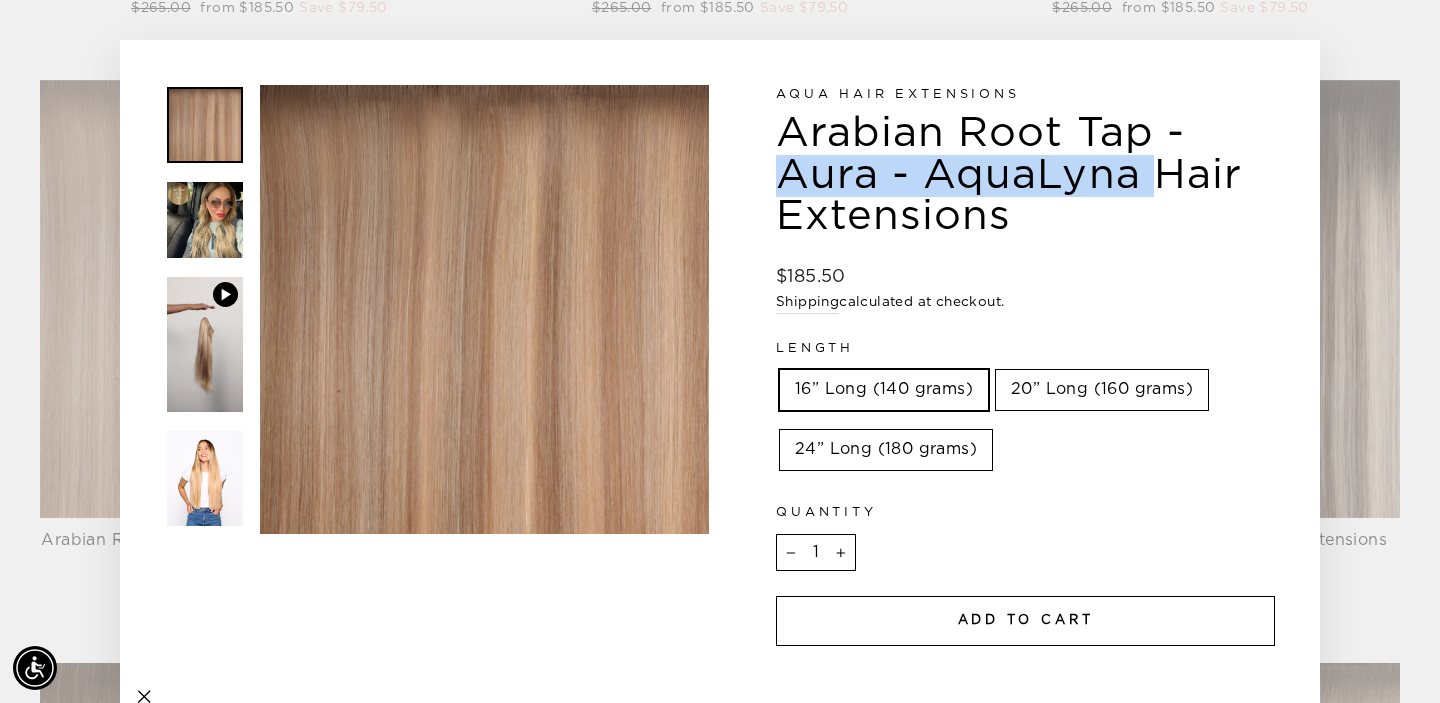 drag, startPoint x: 778, startPoint y: 132, endPoint x: 1142, endPoint y: 142, distance: 364.13733 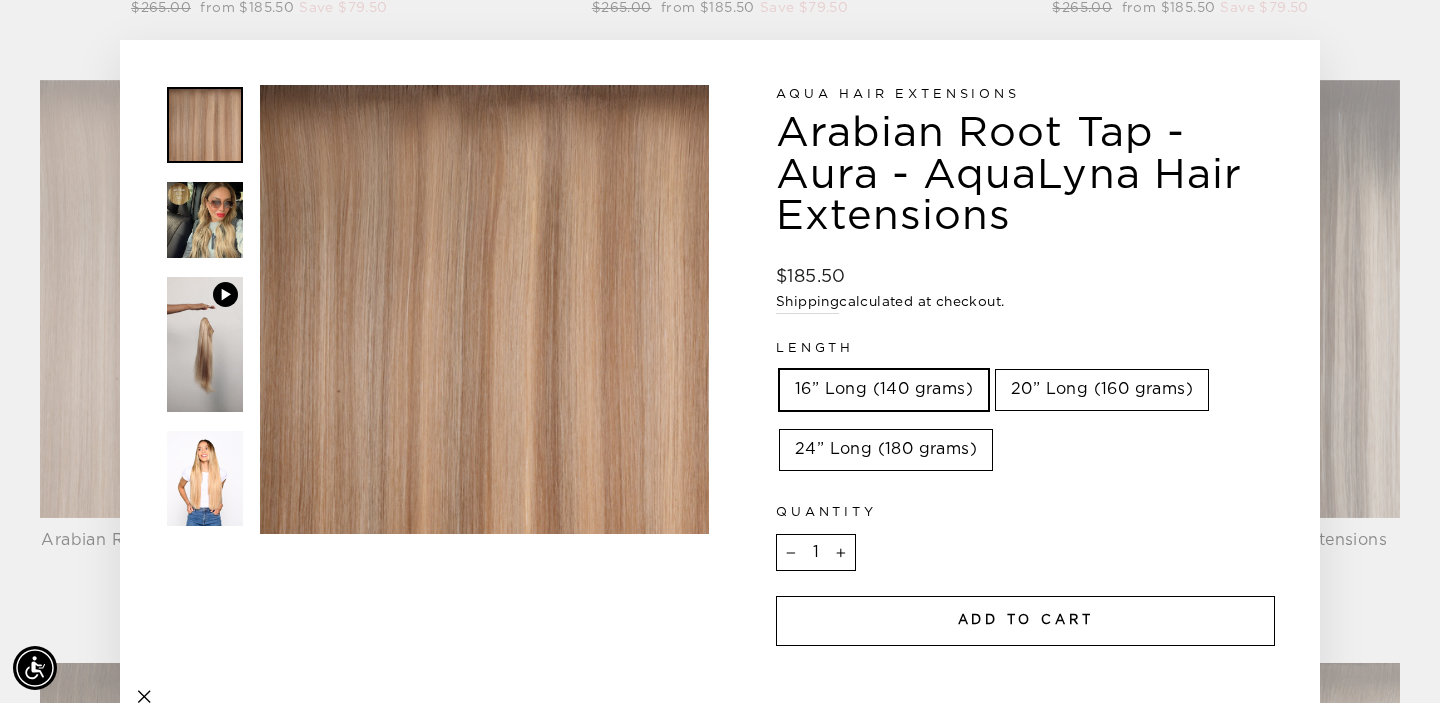 click on "Close (esc)
Close (esc)
Your browser does not support the video tag.
Close (esc)
Close (esc)
Close (esc)
Close (esc)
Close (esc)" at bounding box center (720, 351) 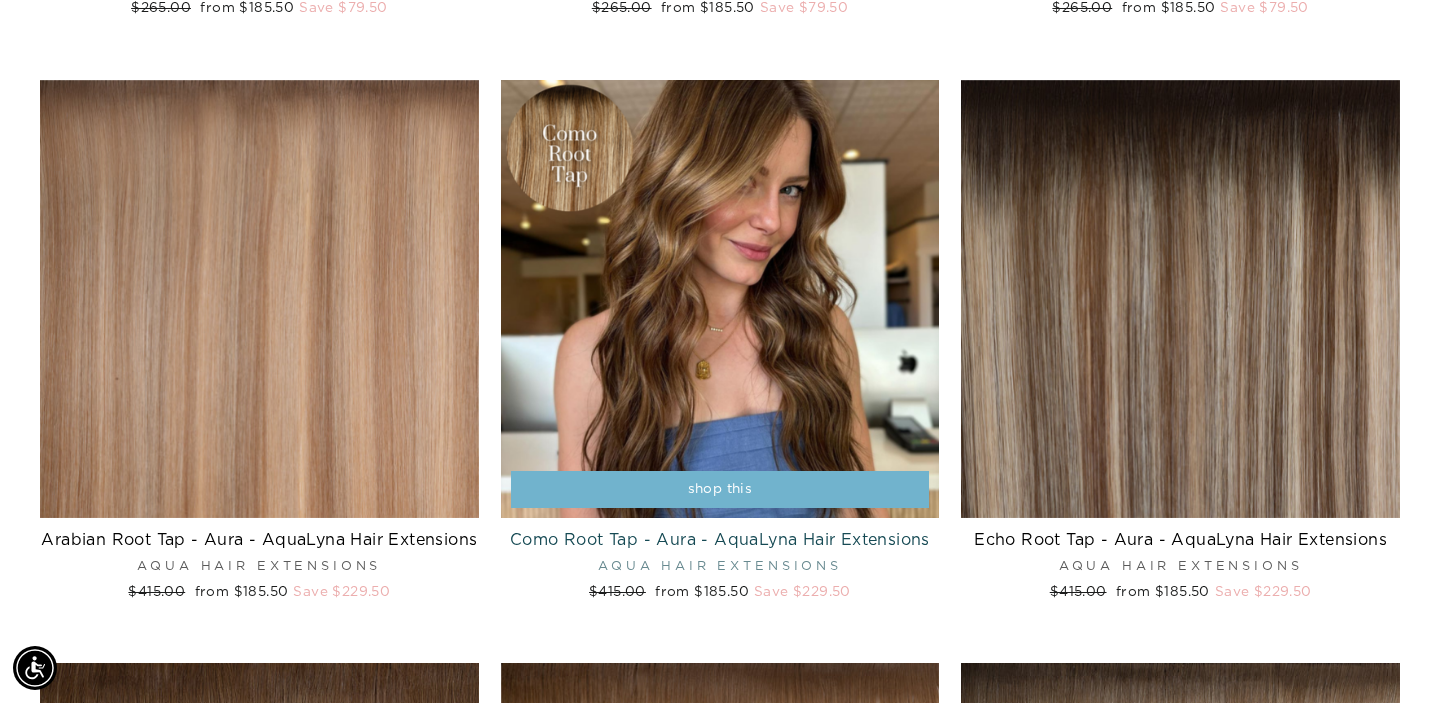 click on "shop this" at bounding box center (720, 489) 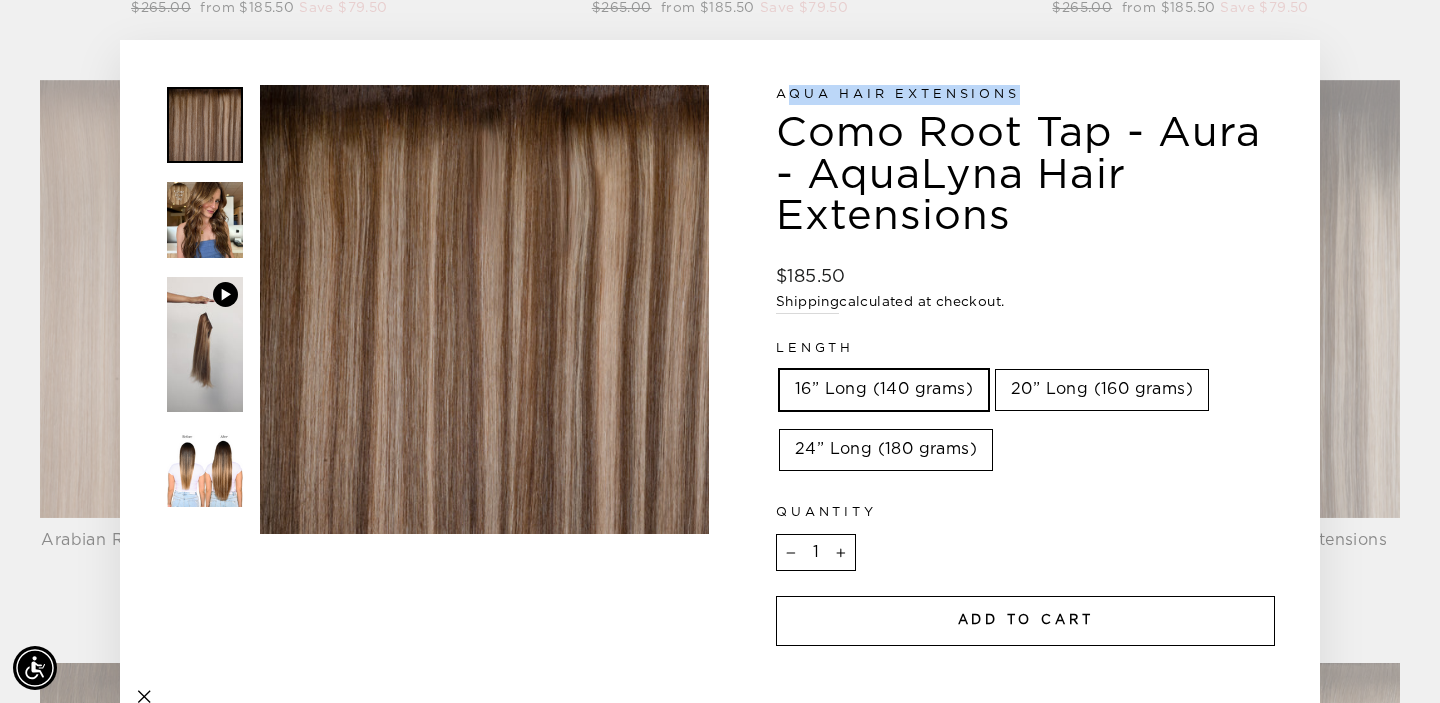 drag, startPoint x: 1042, startPoint y: 100, endPoint x: 786, endPoint y: 103, distance: 256.01758 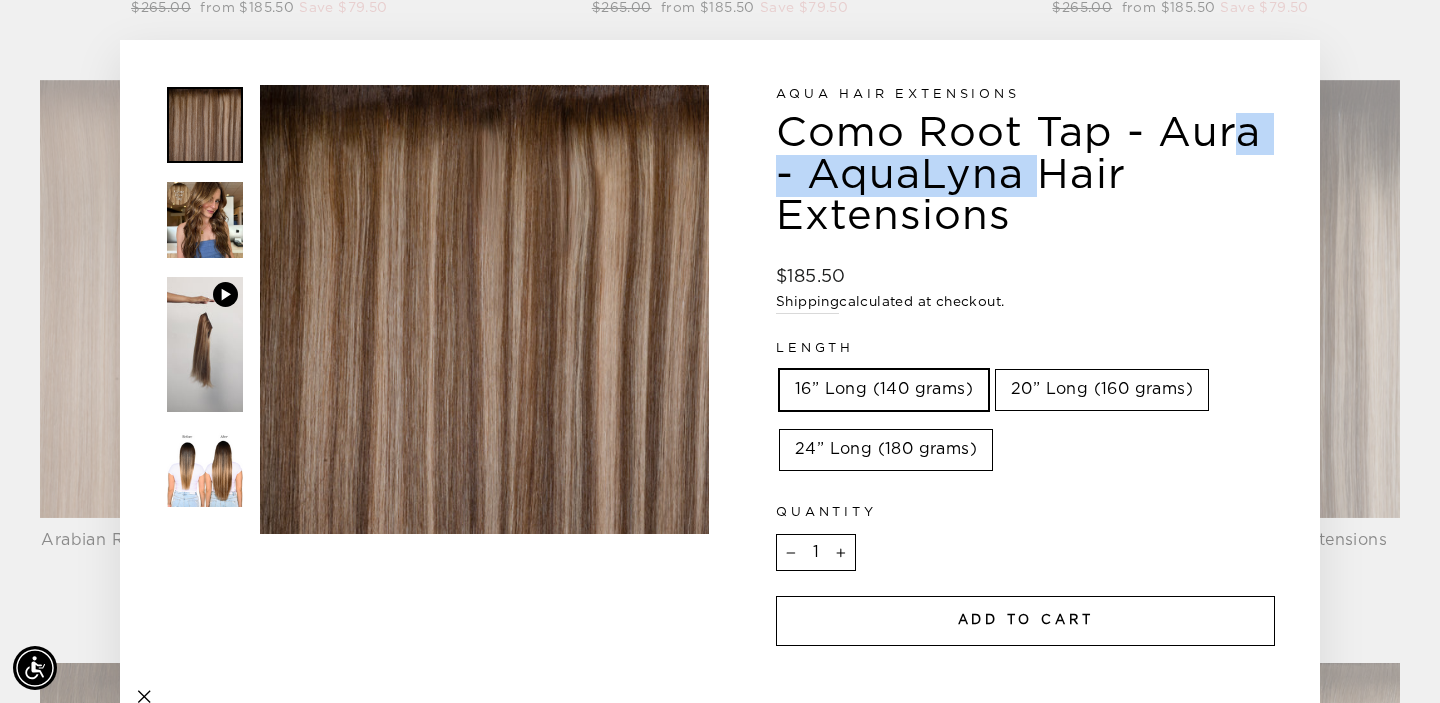 drag, startPoint x: 775, startPoint y: 141, endPoint x: 1105, endPoint y: 137, distance: 330.02423 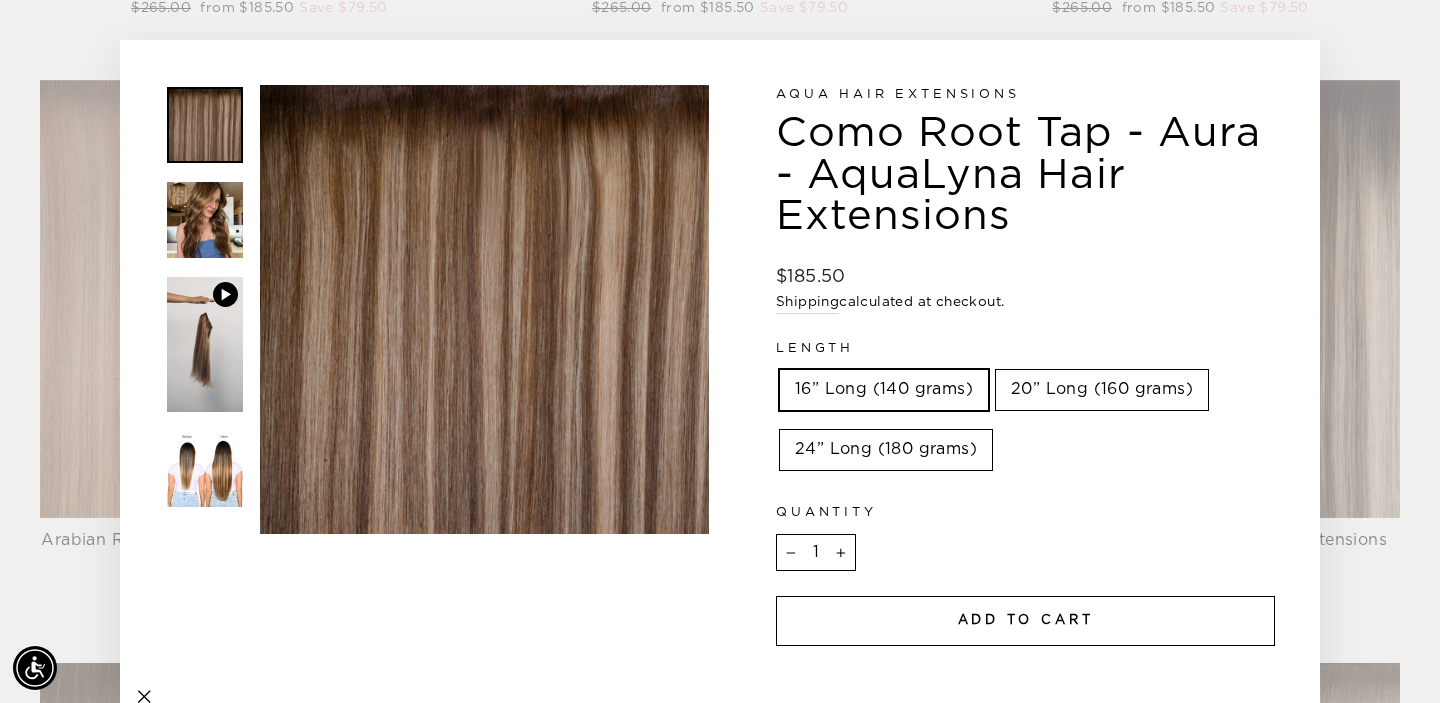 click on "Close (esc)
Close (esc)
Your browser does not support the video tag.
Close (esc)
Close (esc)
Close (esc)
Close (esc)
Close (esc)
Close (esc)" at bounding box center (720, 351) 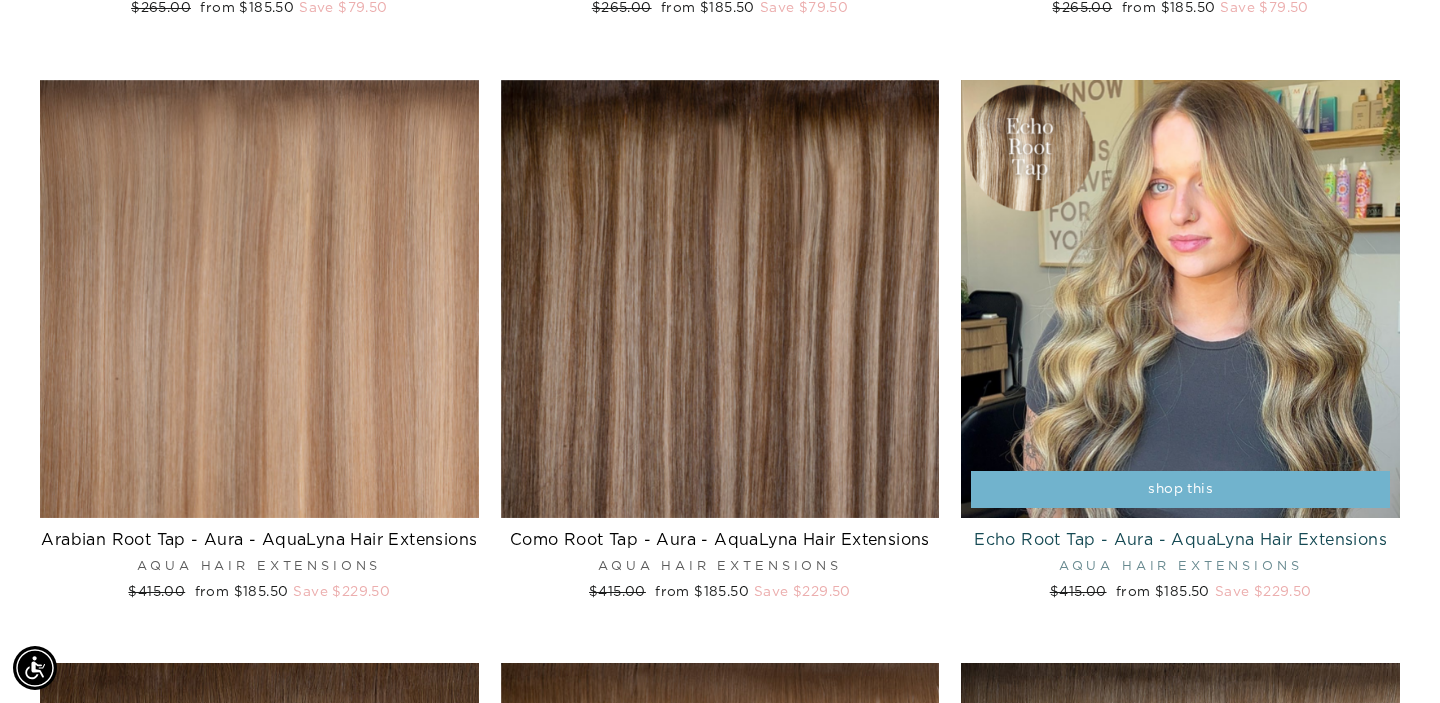 click on "shop this" at bounding box center [1180, 490] 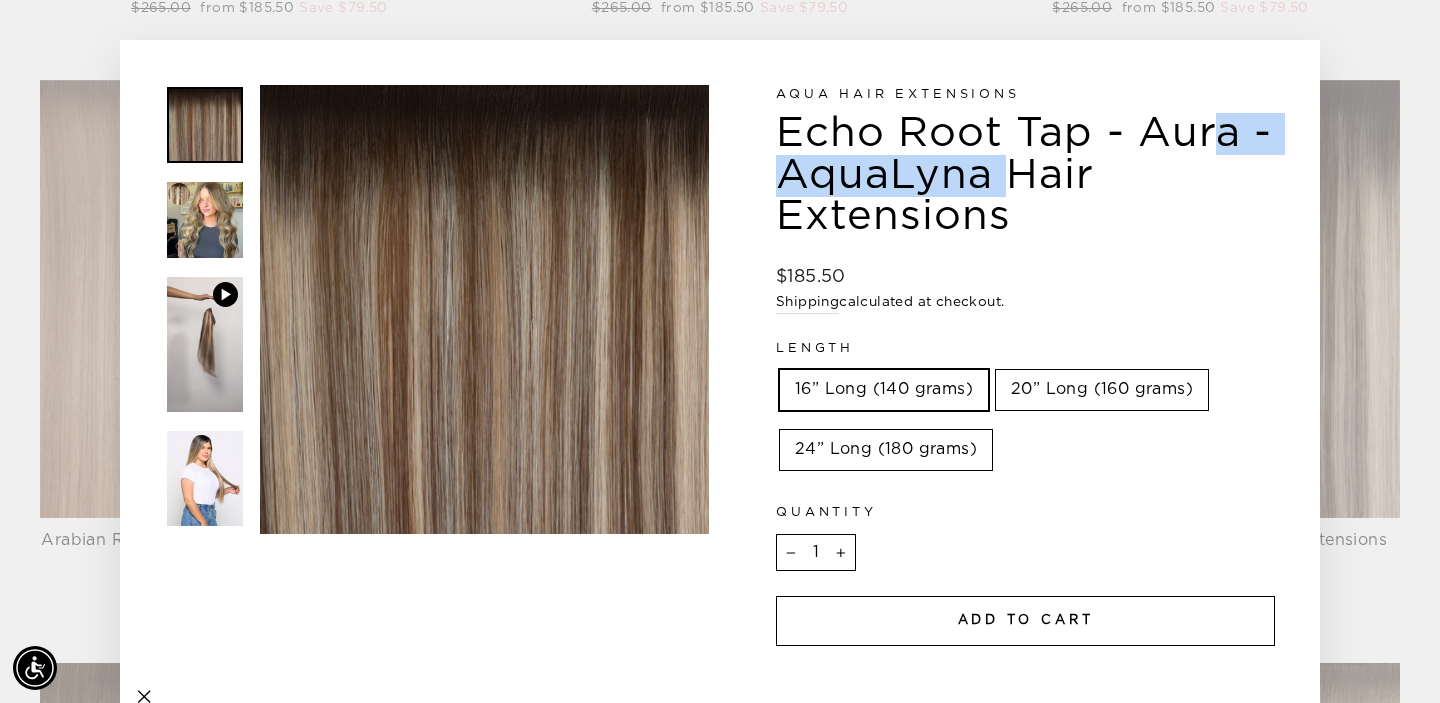 drag, startPoint x: 1082, startPoint y: 137, endPoint x: 766, endPoint y: 123, distance: 316.30997 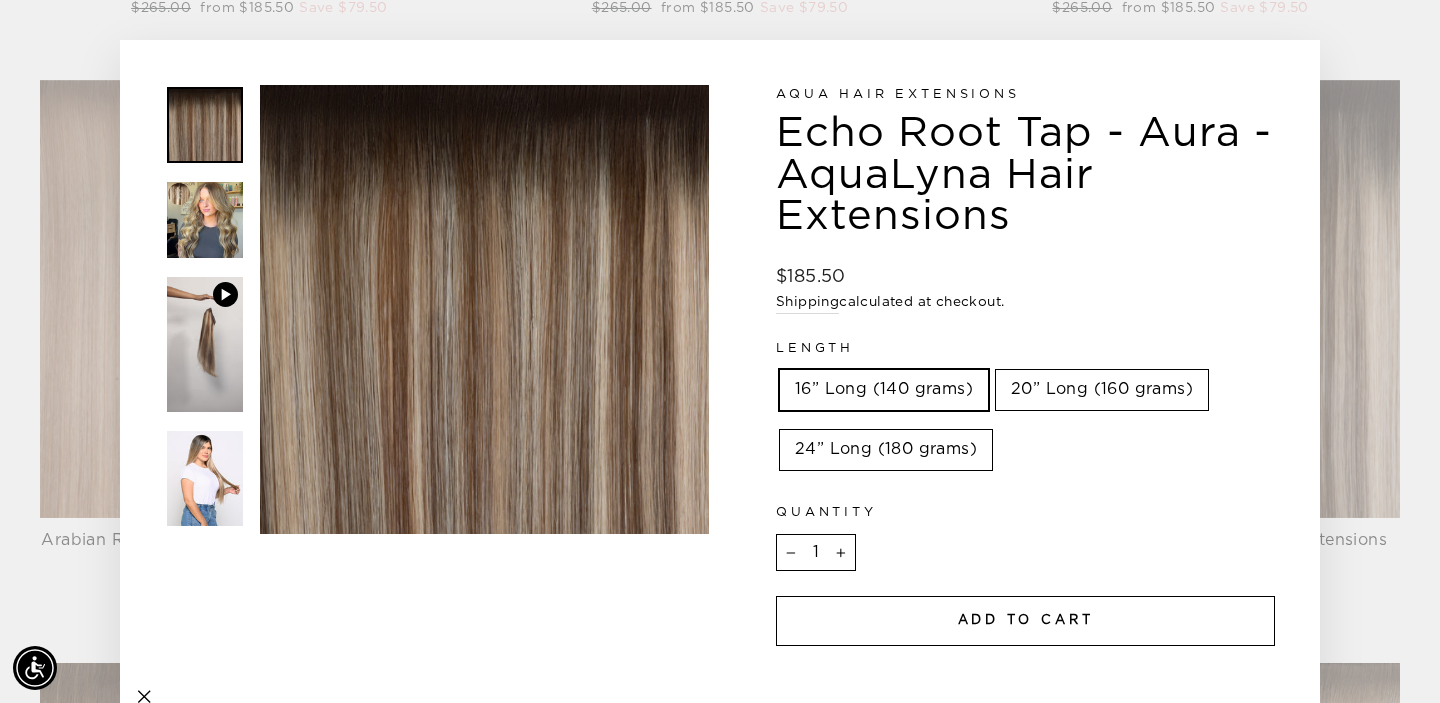 click on "Close (esc)
Close (esc)
Your browser does not support the video tag.
Close (esc)
Close (esc)
Close (esc)
Close (esc)
Close (esc)" at bounding box center [720, 351] 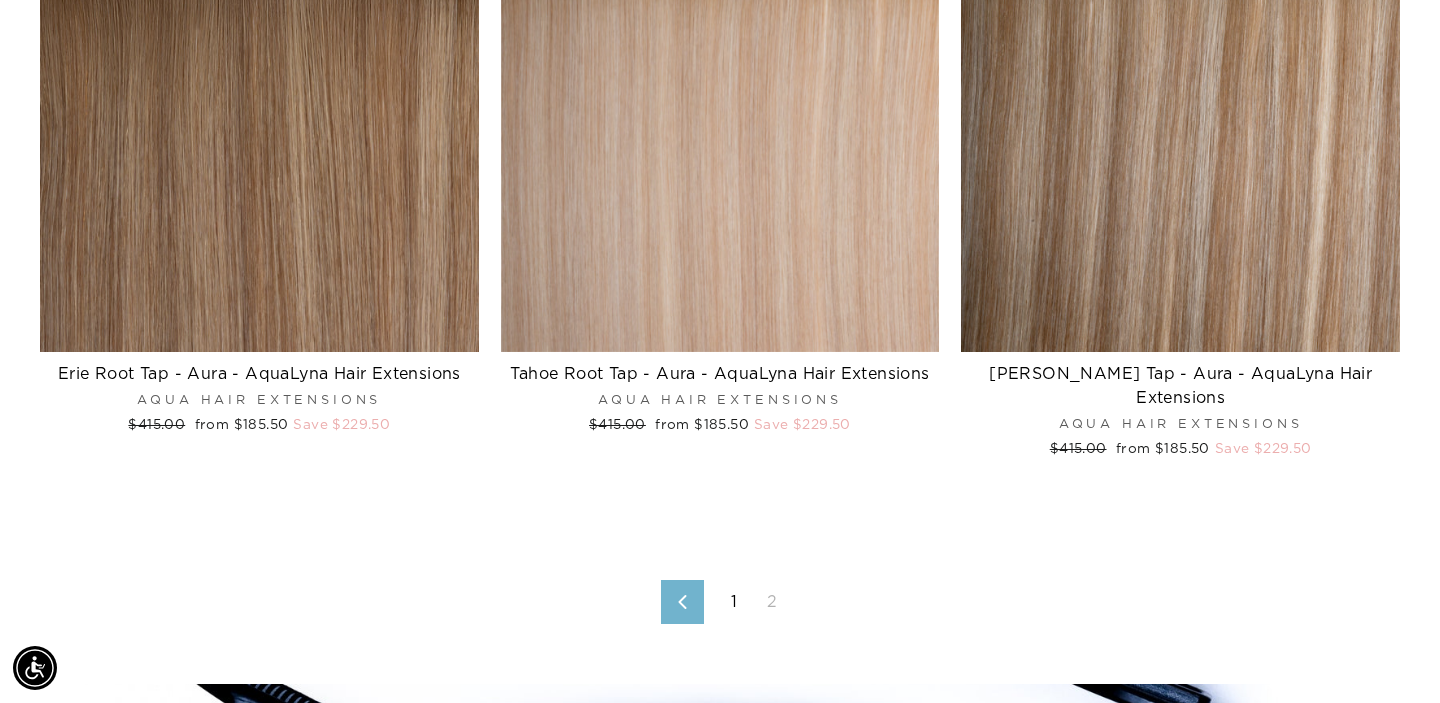 scroll, scrollTop: 1600, scrollLeft: 0, axis: vertical 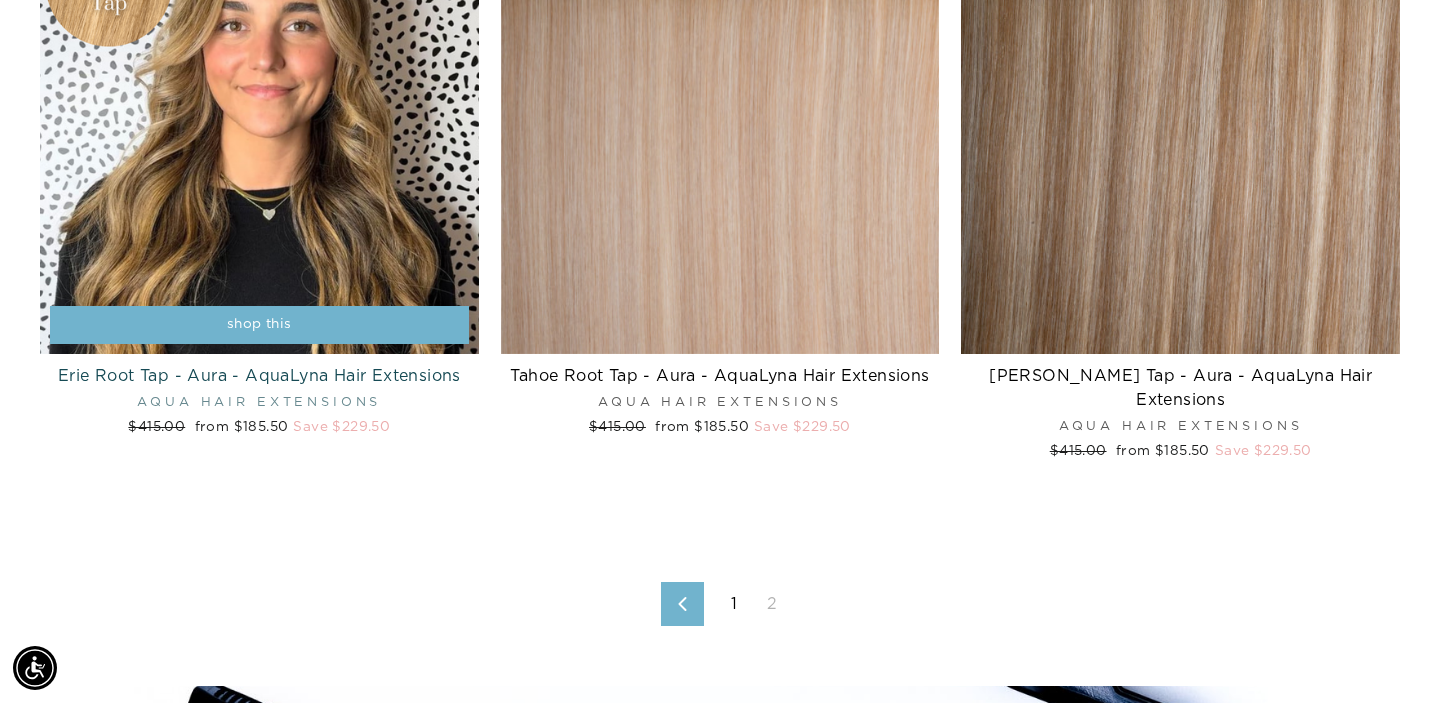 click on "shop this" at bounding box center [259, 325] 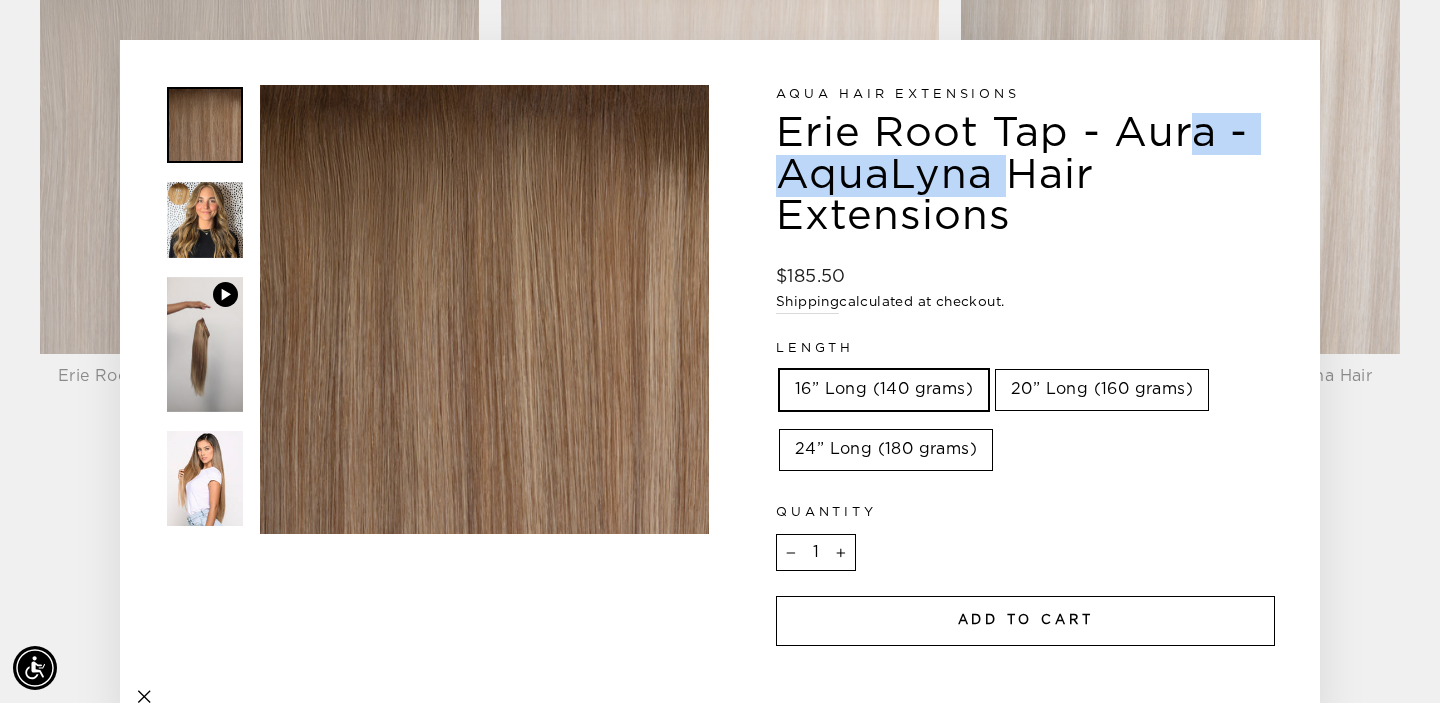 drag, startPoint x: 1060, startPoint y: 126, endPoint x: 786, endPoint y: 125, distance: 274.00183 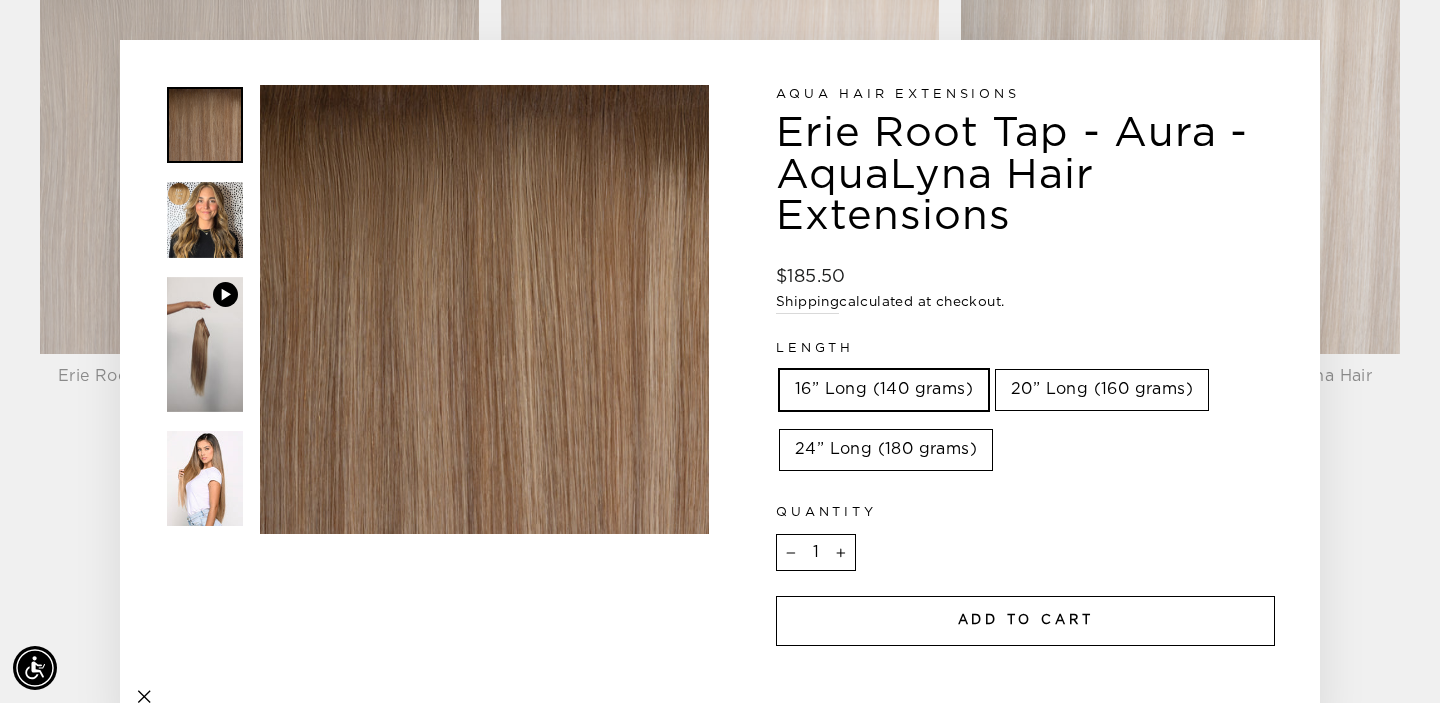 click on "Close (esc)
Close (esc)
Your browser does not support the video tag.
Close (esc)
Close (esc)
Close (esc)
Close (esc)
Close (esc)" at bounding box center [720, 351] 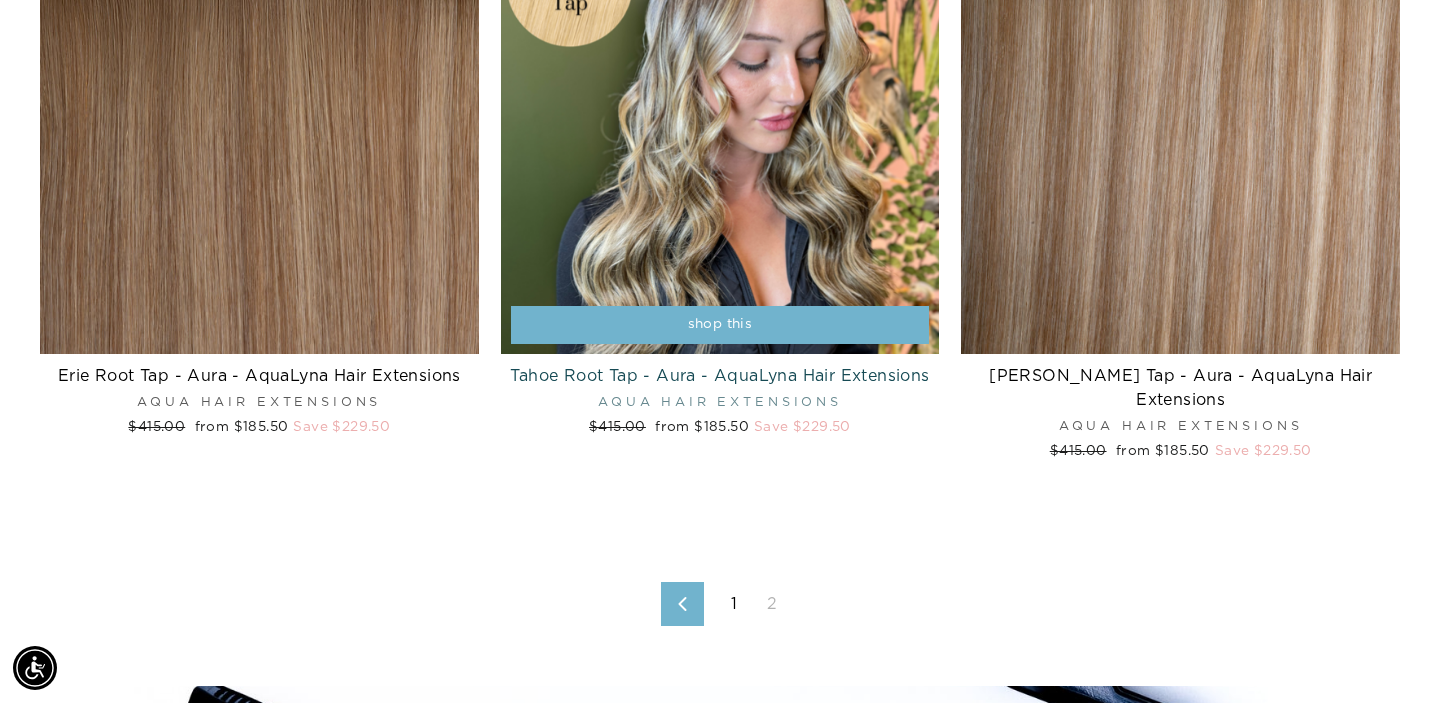 click on "shop this" at bounding box center (720, 325) 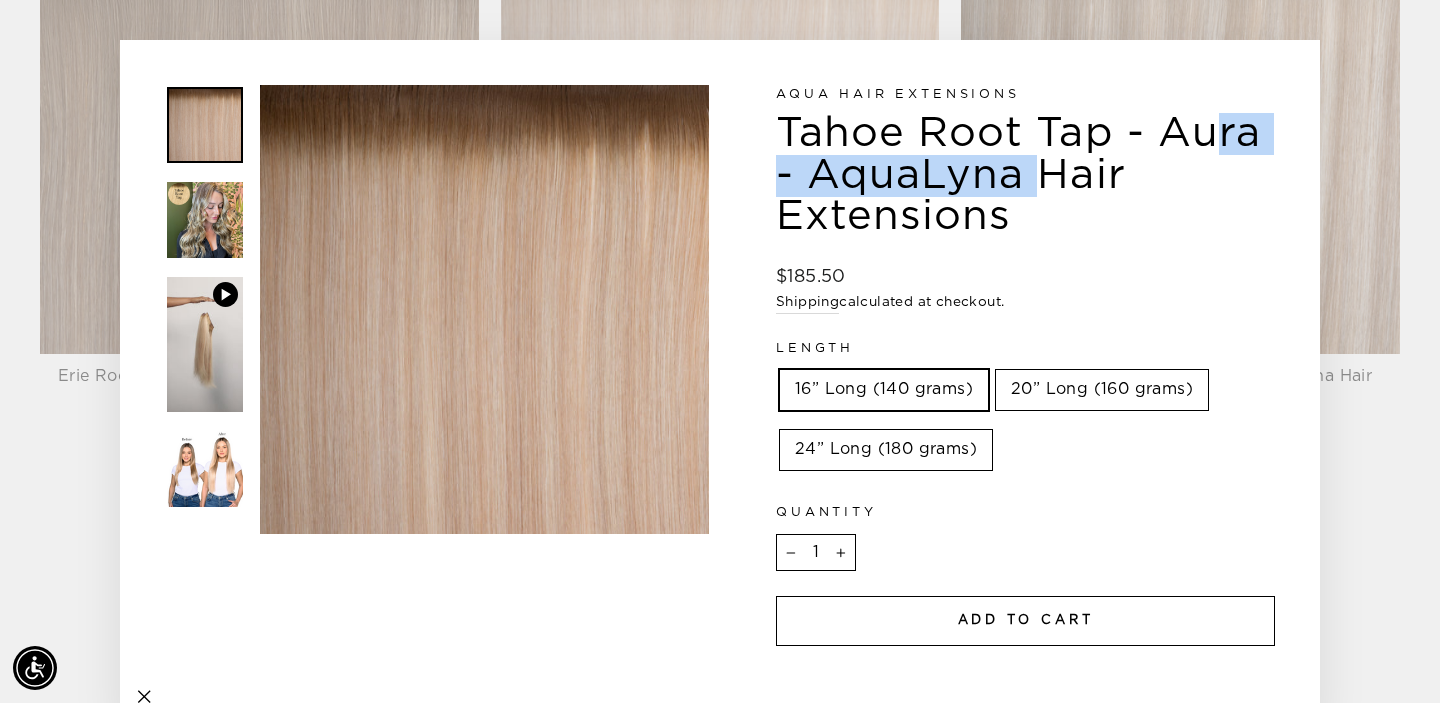 drag, startPoint x: 1111, startPoint y: 135, endPoint x: 756, endPoint y: 133, distance: 355.00565 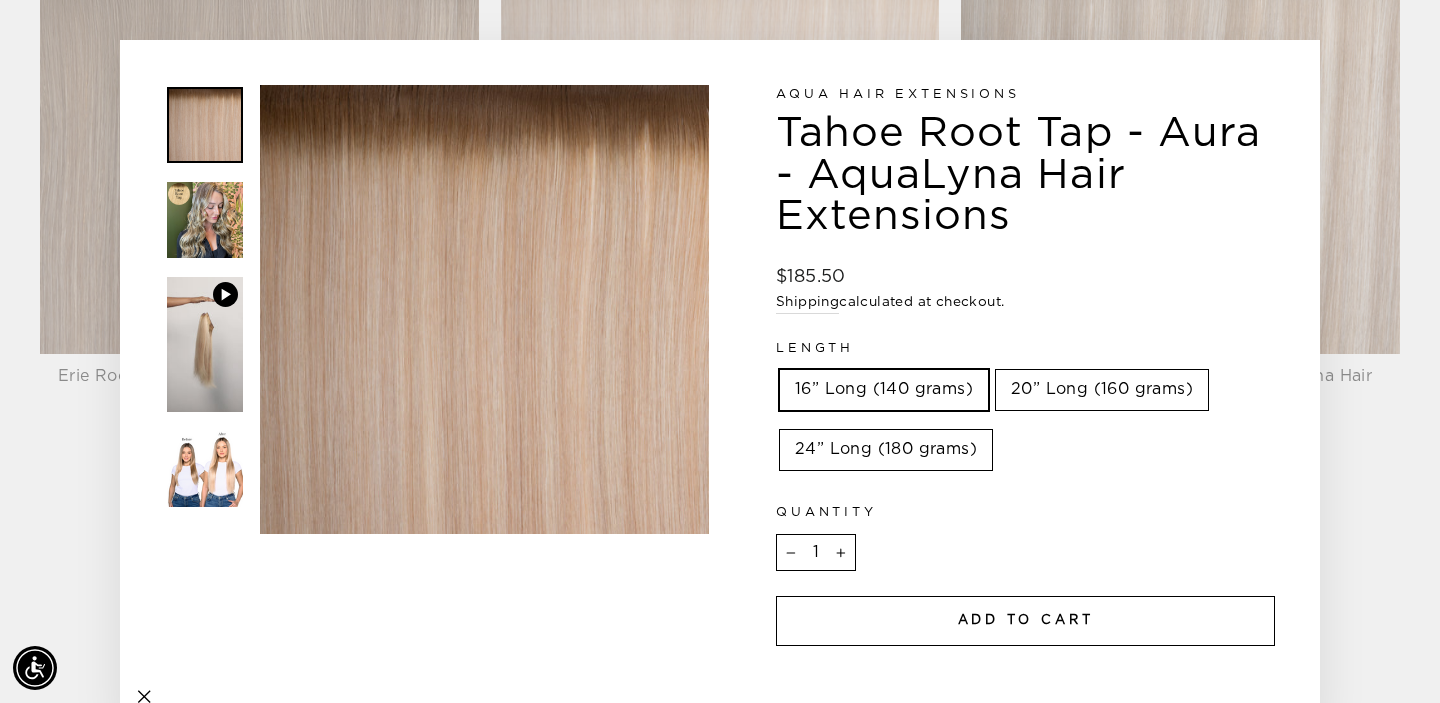 click on "Close (esc)
Close (esc)
Your browser does not support the video tag.
Close (esc)
Close (esc)
Close (esc)
Close (esc)" at bounding box center (720, 351) 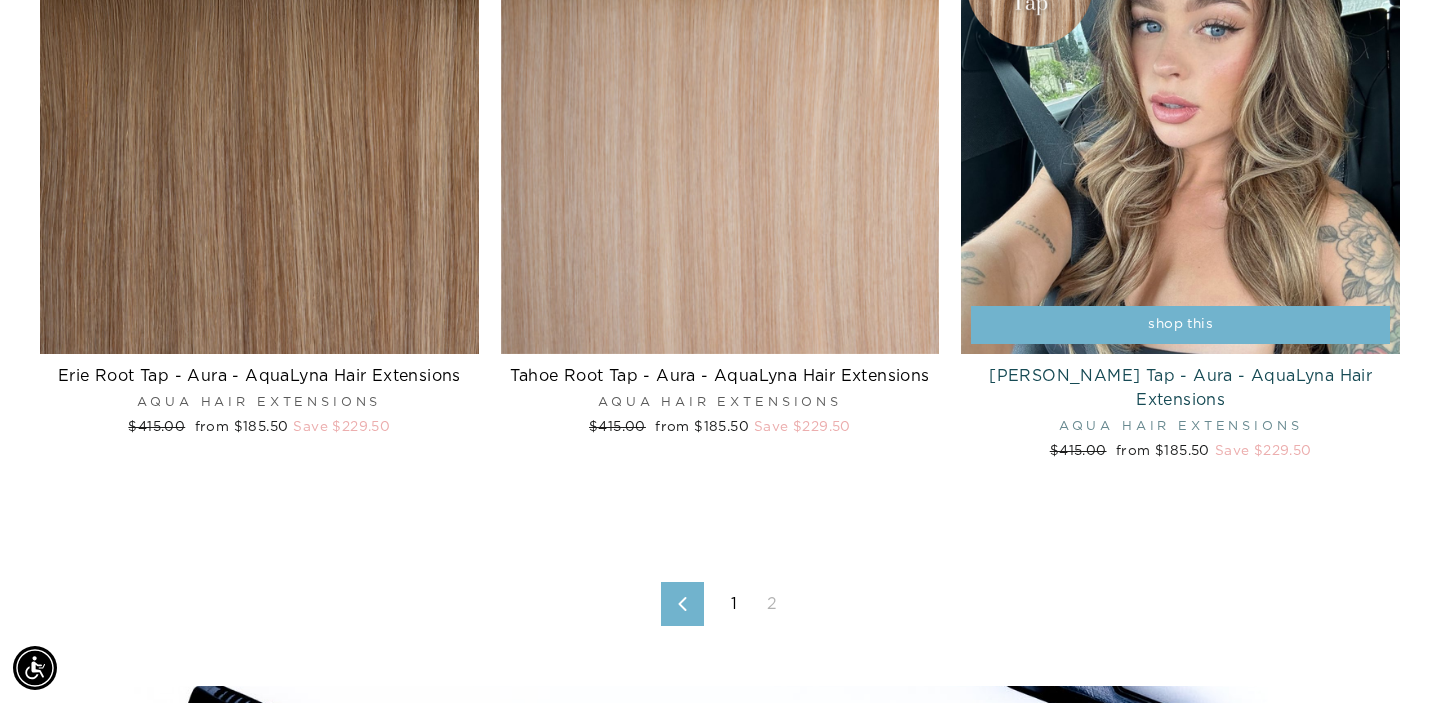 click on "shop this" at bounding box center [1180, 324] 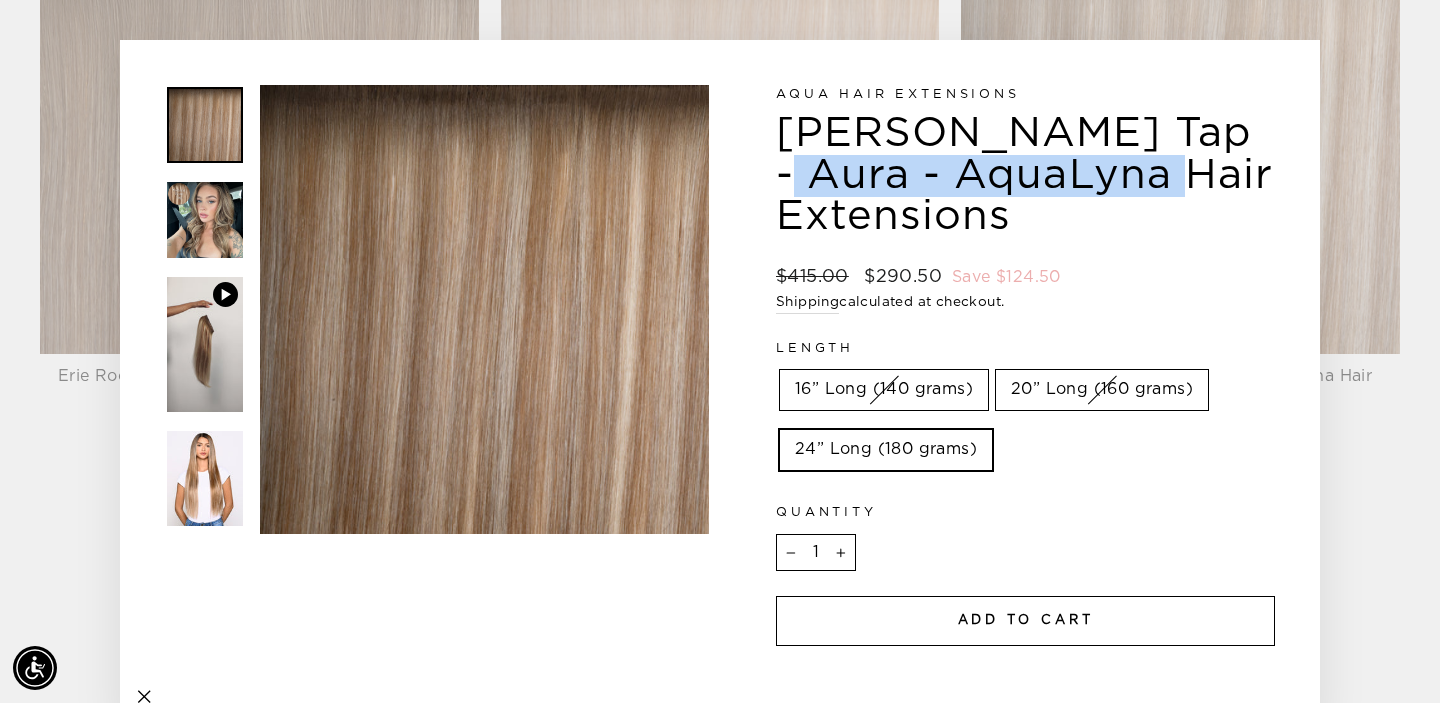drag, startPoint x: 1143, startPoint y: 132, endPoint x: 784, endPoint y: 135, distance: 359.01254 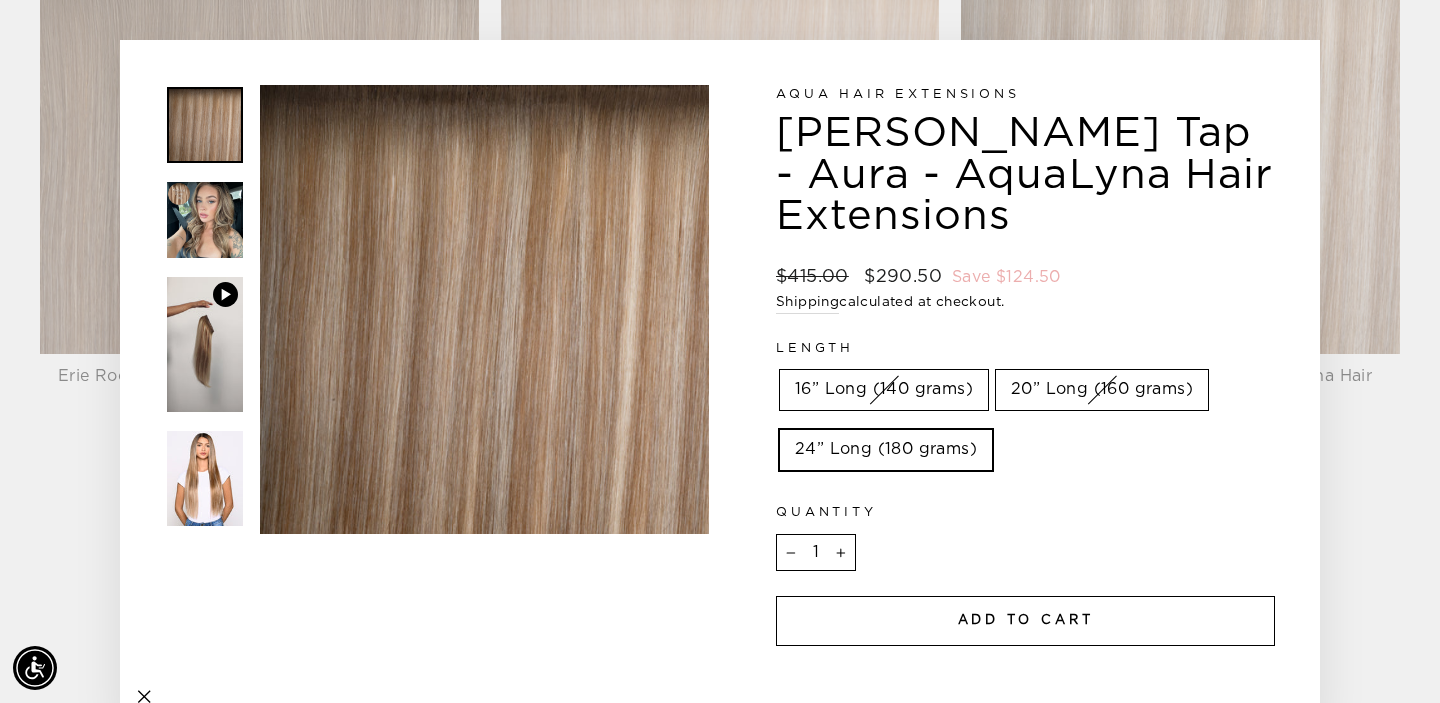 click on "Close (esc)
Close (esc)
Your browser does not support the video tag.
Close (esc)
Close (esc)
Close (esc)
Close (esc)
Close (esc)" at bounding box center [720, 356] 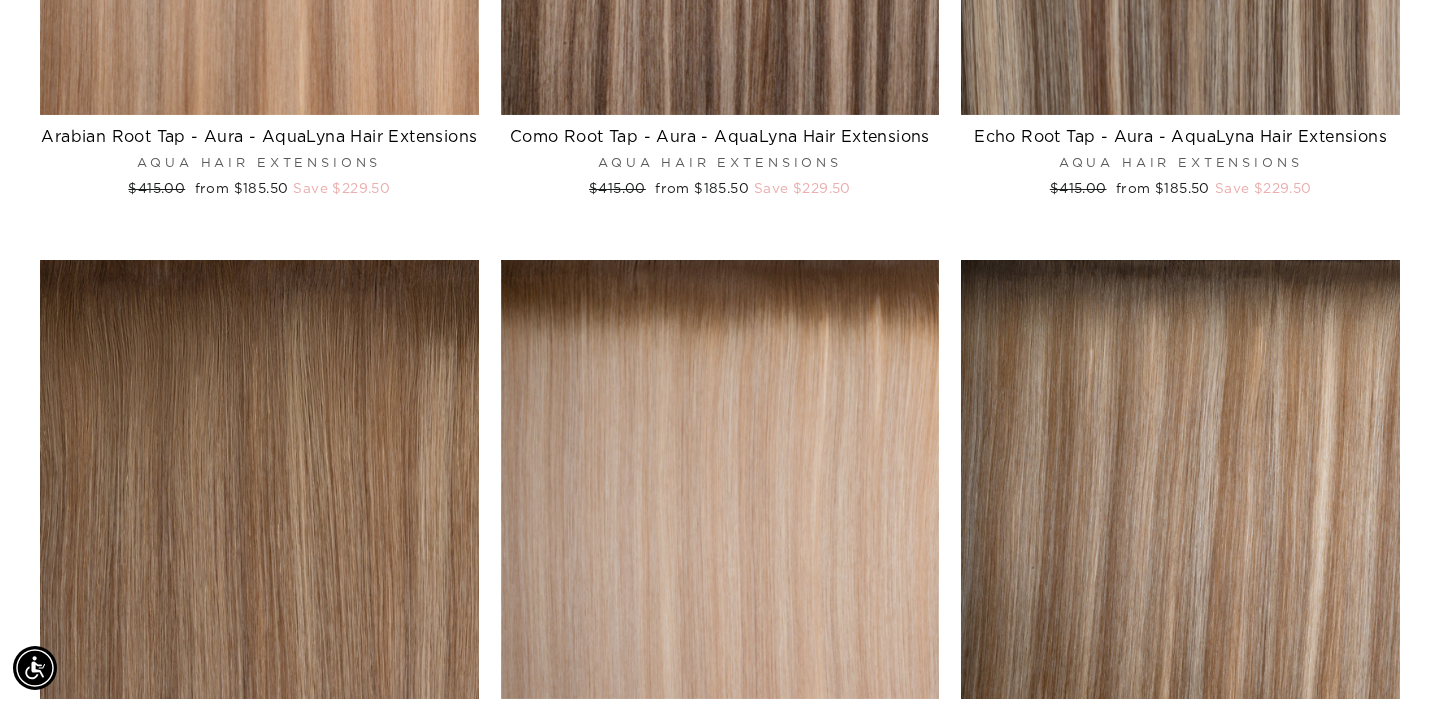scroll, scrollTop: 1120, scrollLeft: 0, axis: vertical 